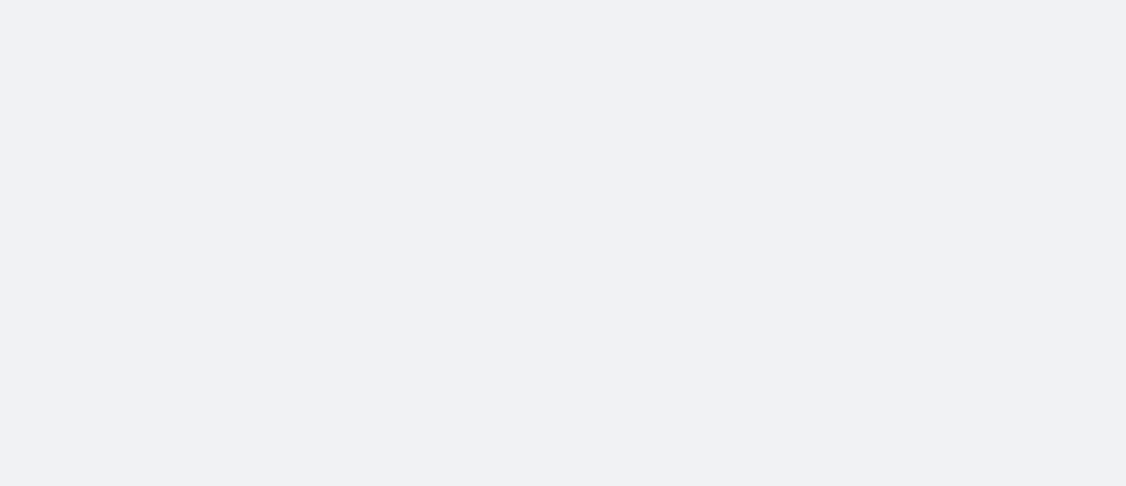 scroll, scrollTop: 0, scrollLeft: 0, axis: both 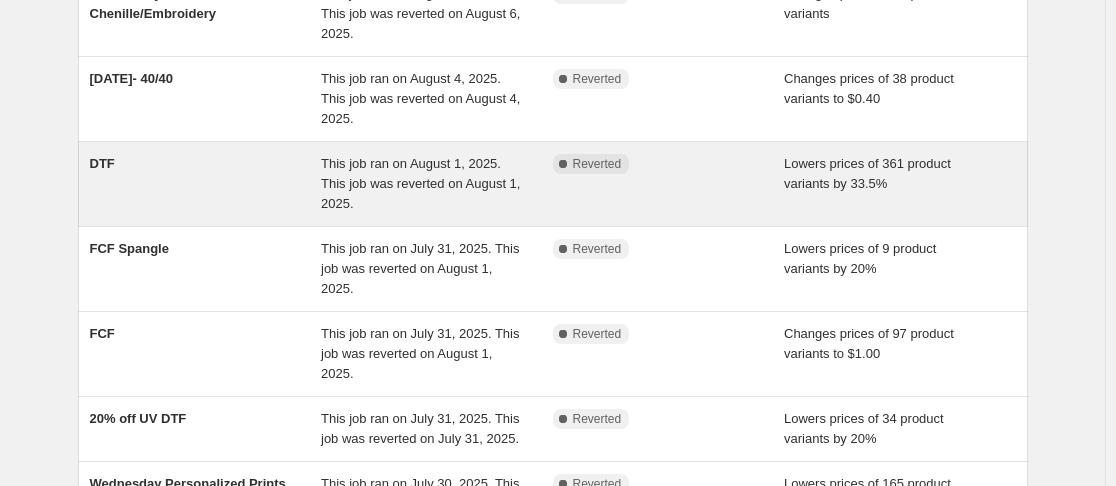 click on "DTF" at bounding box center (206, 184) 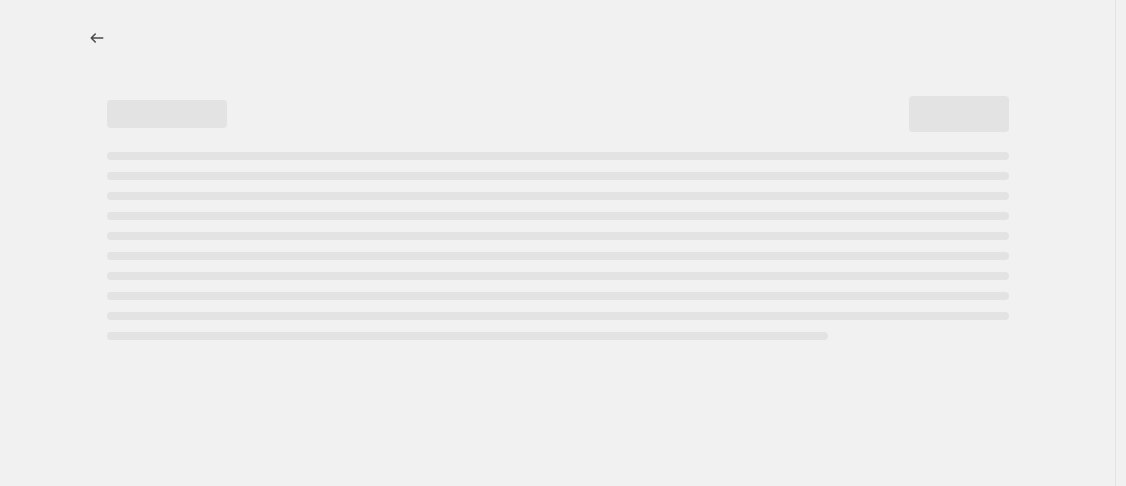 select on "percentage" 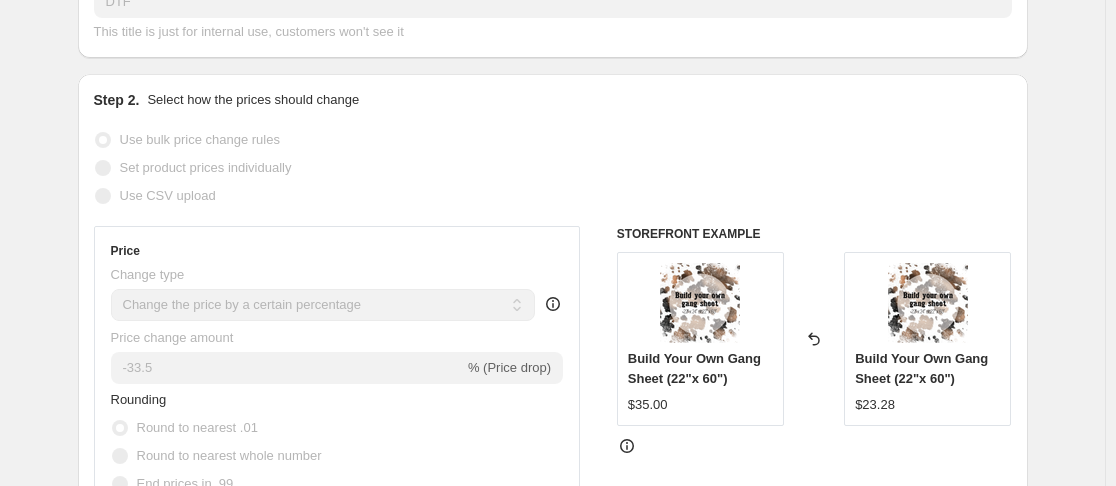 scroll, scrollTop: 0, scrollLeft: 0, axis: both 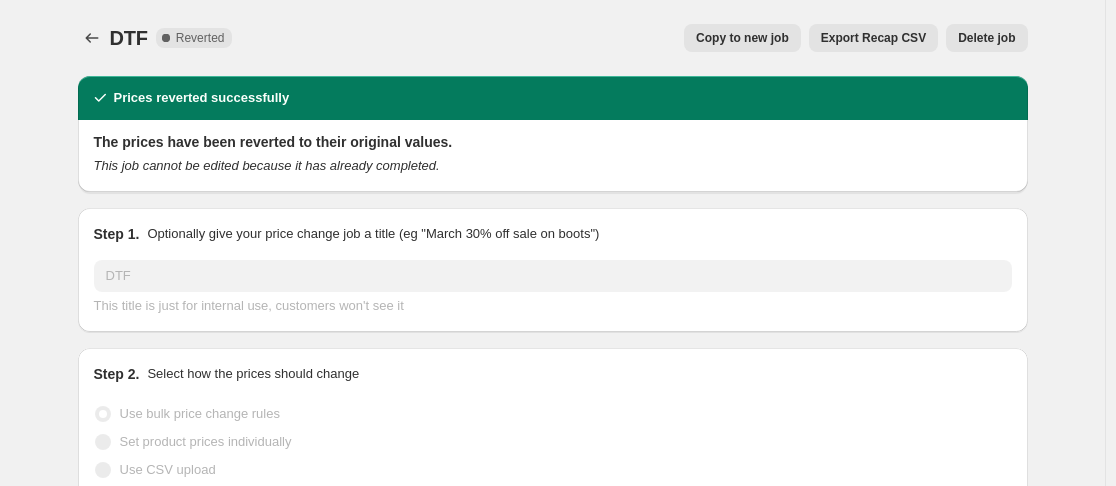 click on "Copy to new job" at bounding box center [742, 38] 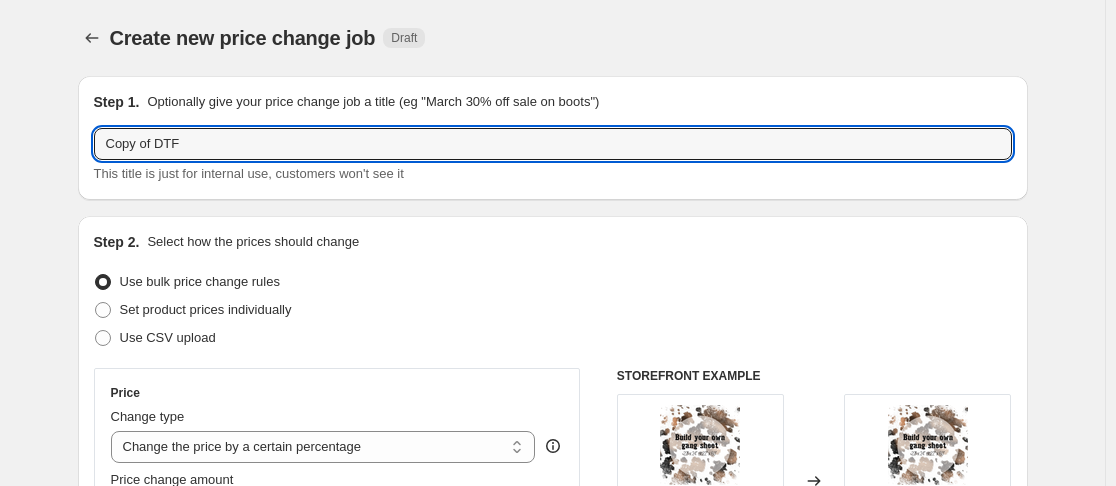 drag, startPoint x: 161, startPoint y: 140, endPoint x: 39, endPoint y: 151, distance: 122.494896 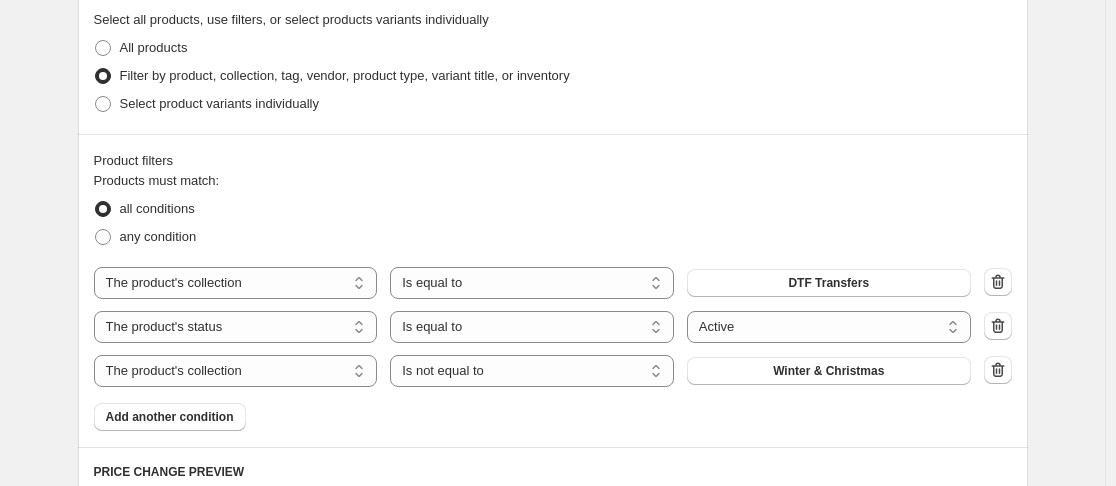 scroll, scrollTop: 988, scrollLeft: 0, axis: vertical 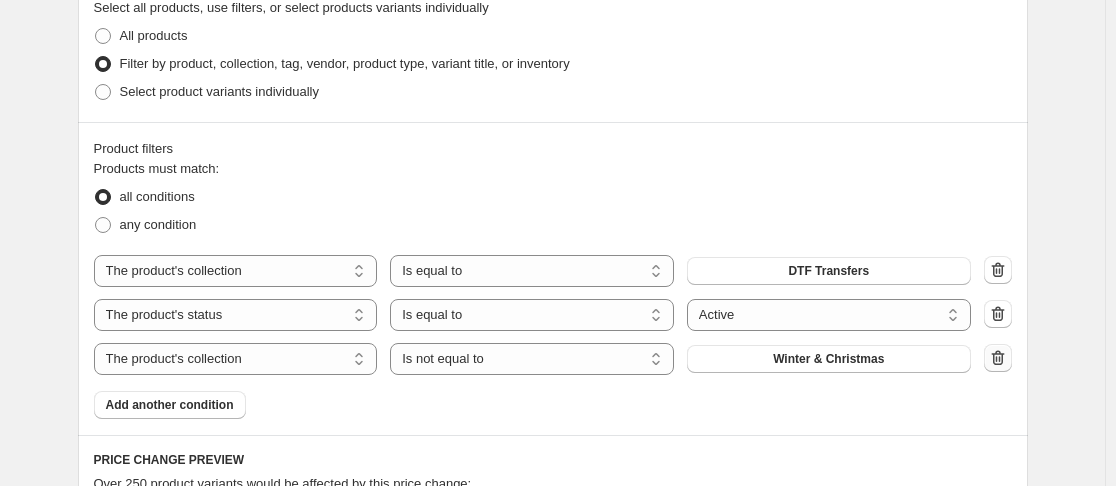 type on "DTF" 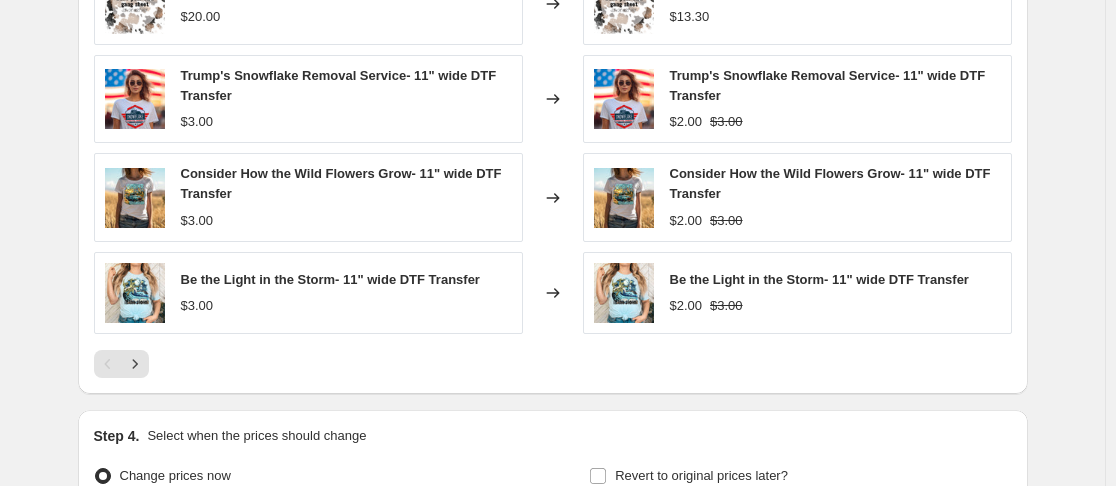 scroll, scrollTop: 1795, scrollLeft: 0, axis: vertical 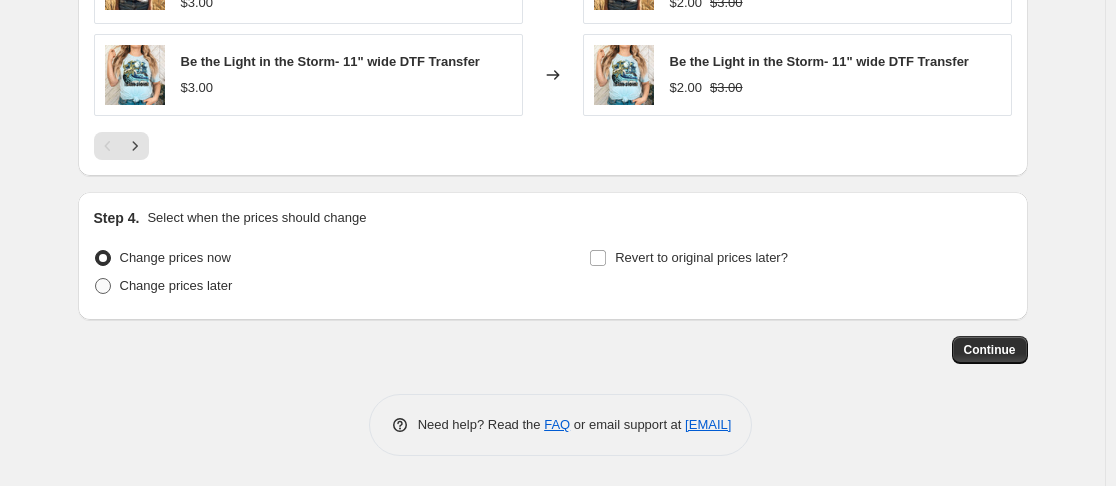 click at bounding box center [103, 286] 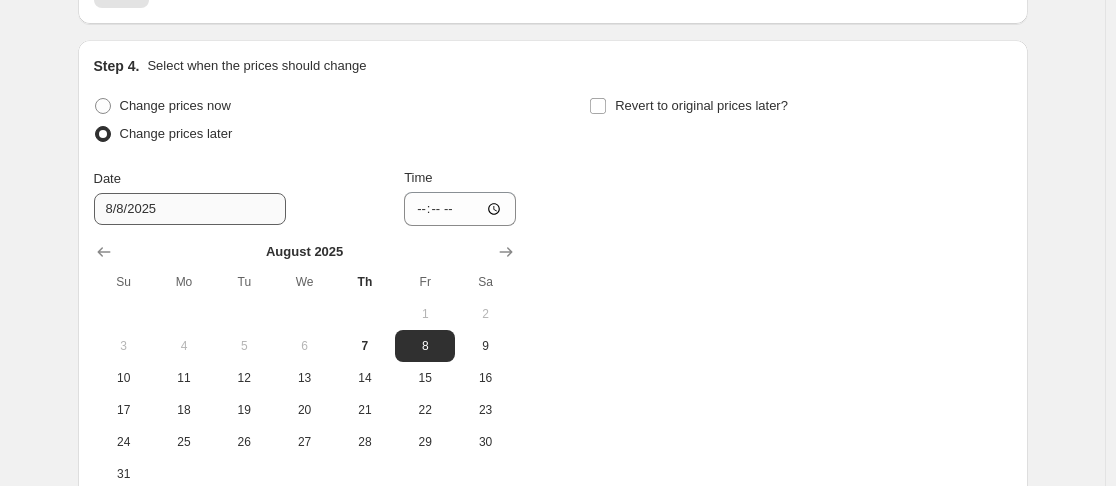 scroll, scrollTop: 1950, scrollLeft: 0, axis: vertical 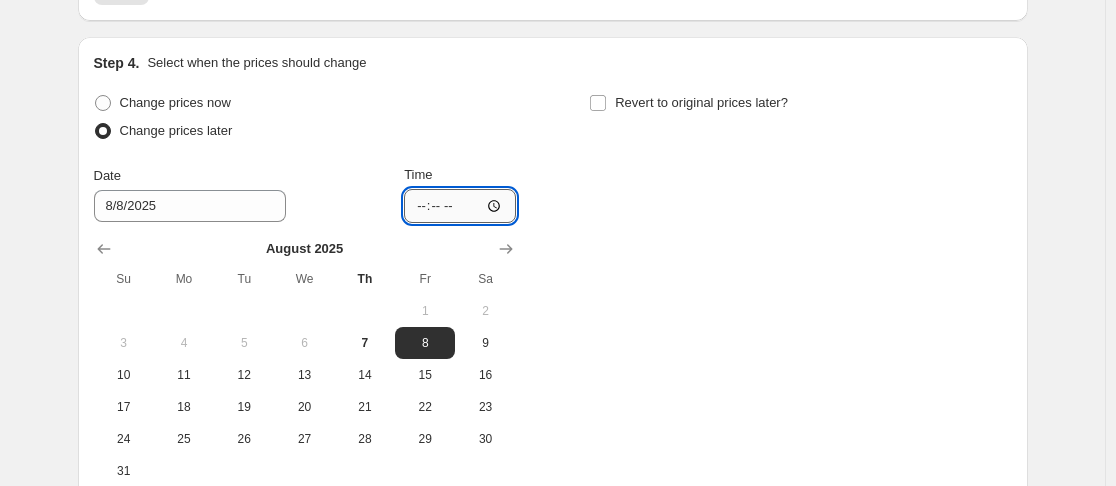 click on "[TIME]" at bounding box center (460, 206) 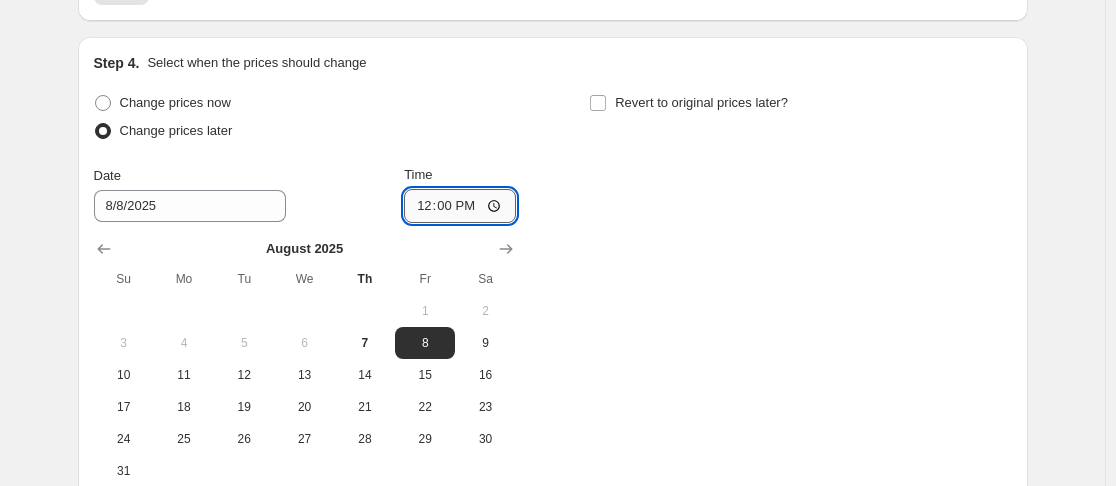 type on "00:00" 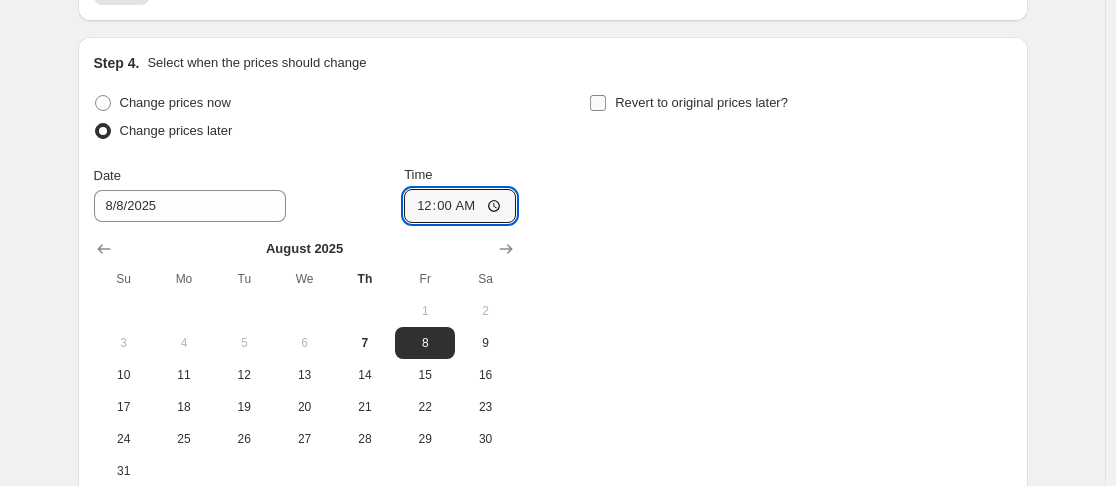 click on "Revert to original prices later?" at bounding box center [598, 103] 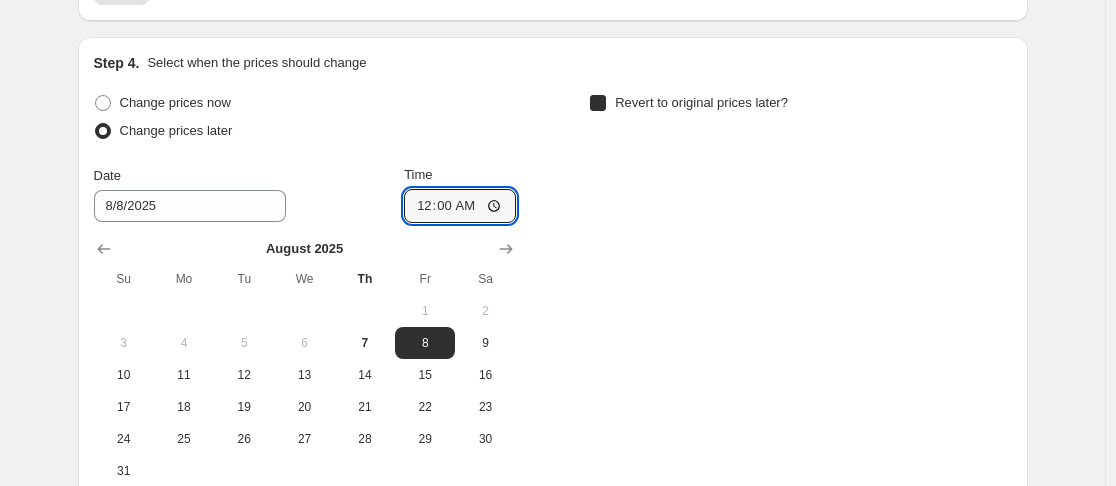 checkbox on "true" 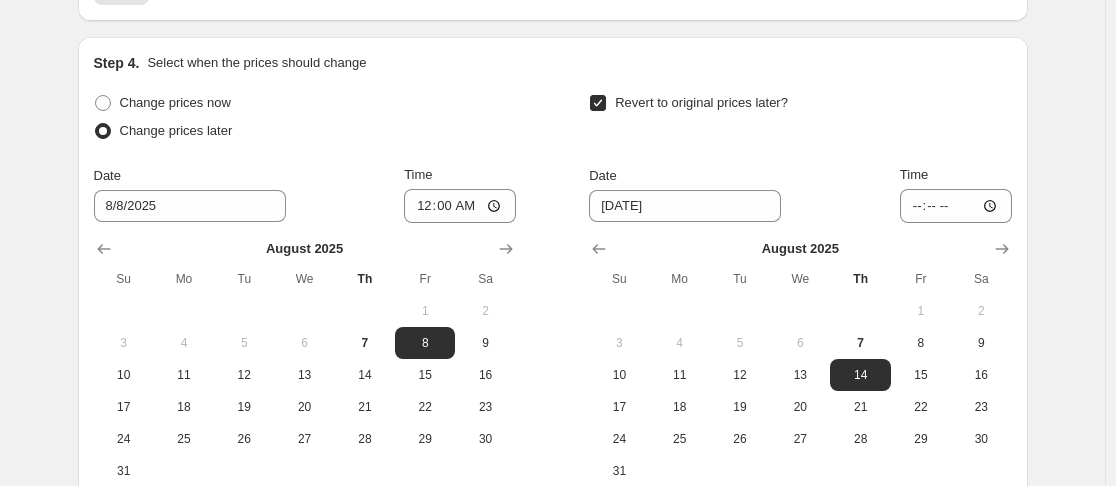 click on "Revert to original prices later?" at bounding box center [800, 119] 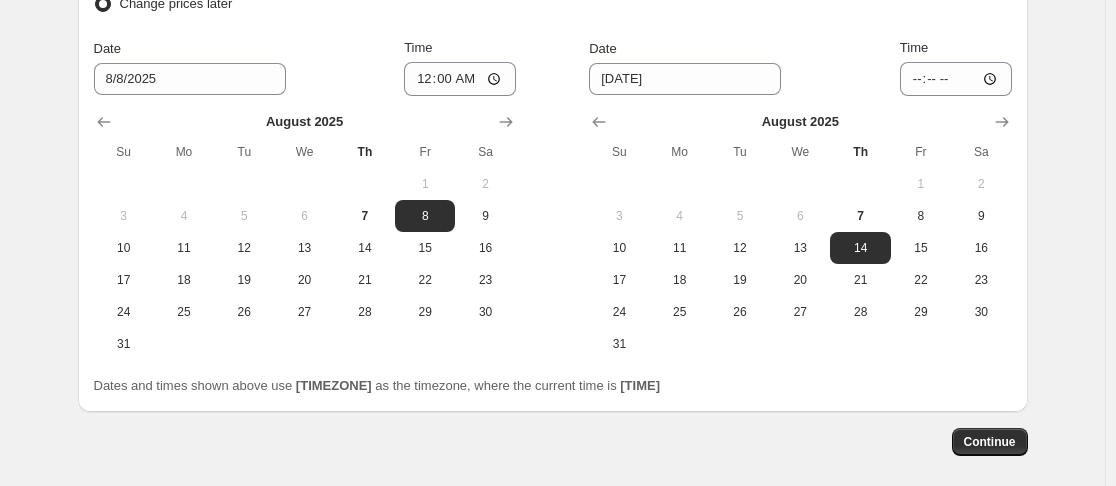scroll, scrollTop: 2079, scrollLeft: 0, axis: vertical 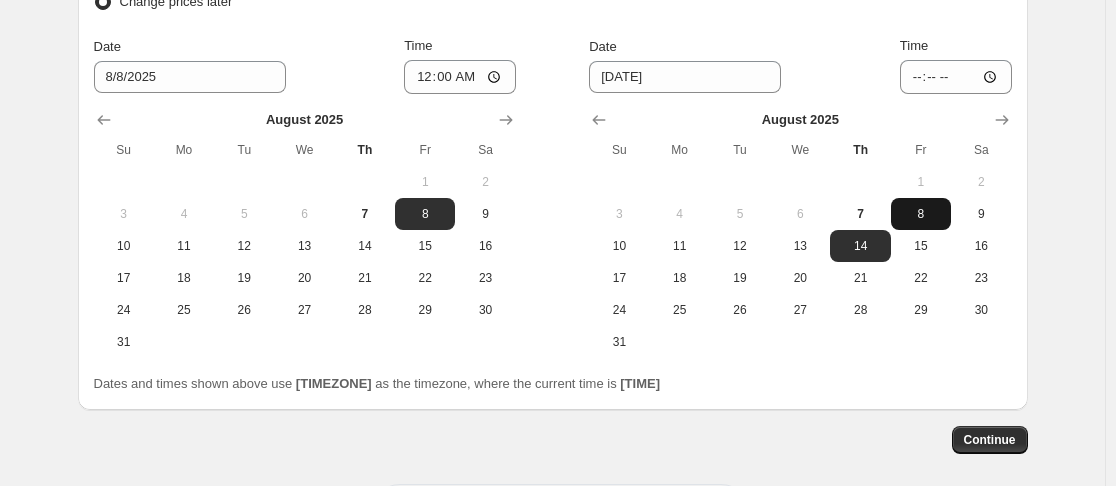 click on "8" at bounding box center [921, 214] 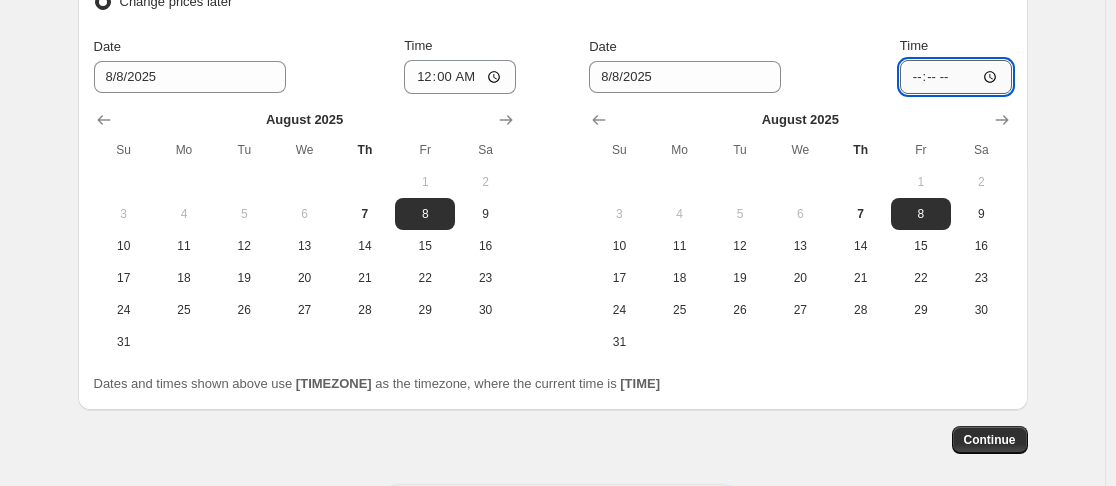 click on "[TIME]" at bounding box center [956, 77] 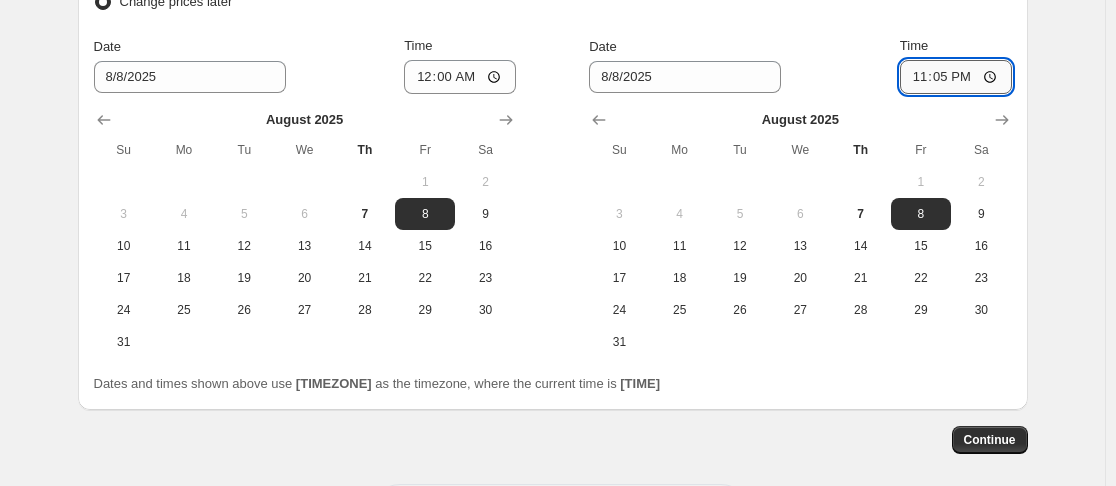 type on "23:59" 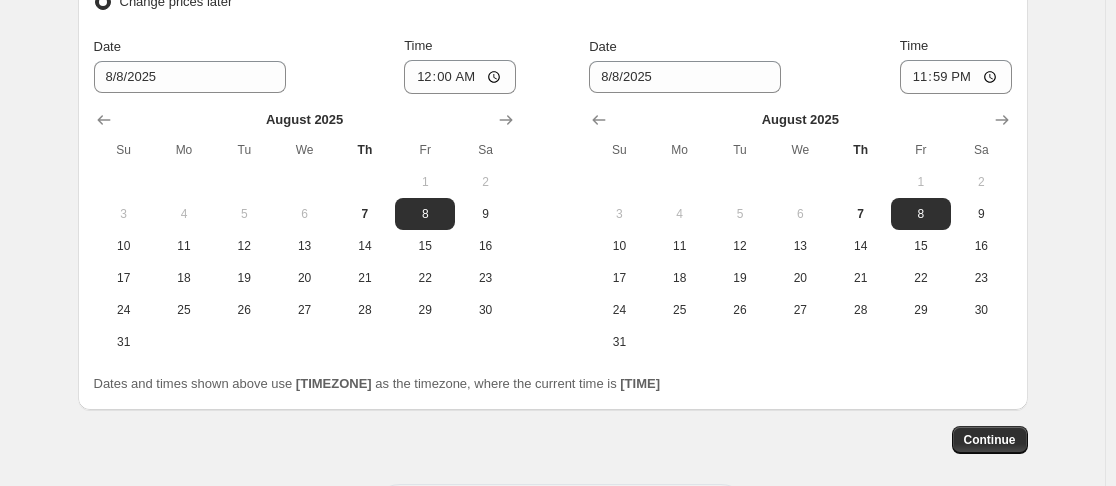 click on "product_status" at bounding box center [552, -752] 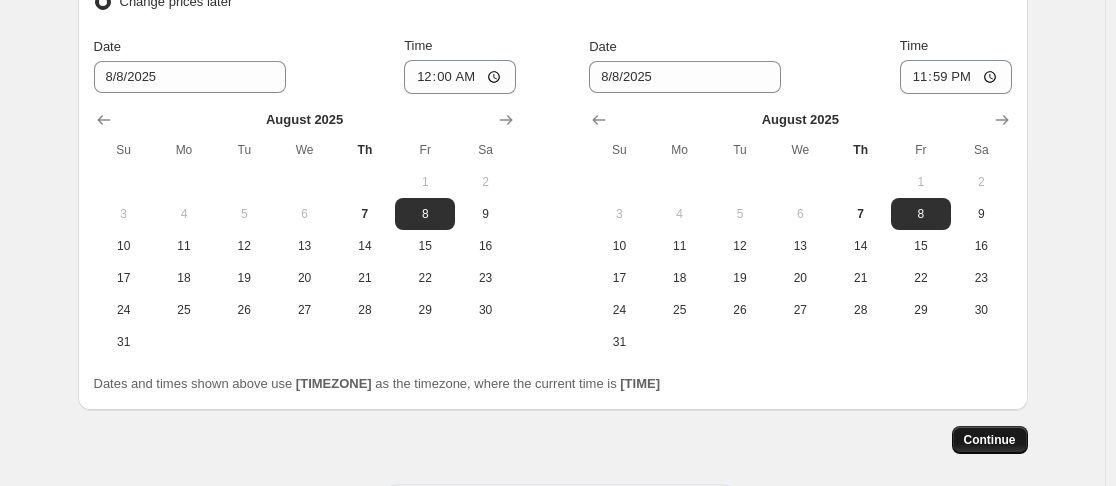 click on "Continue" at bounding box center (990, 440) 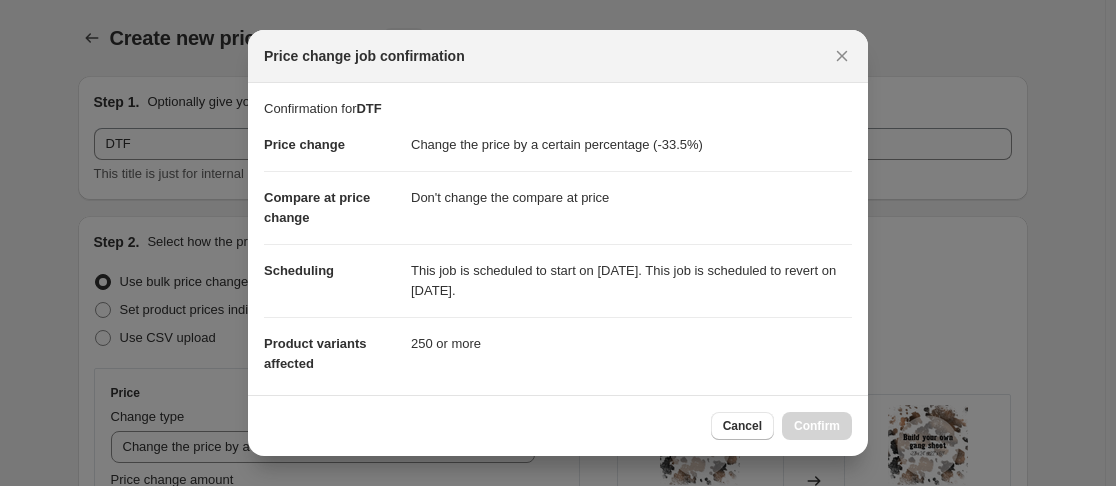 scroll, scrollTop: 0, scrollLeft: 0, axis: both 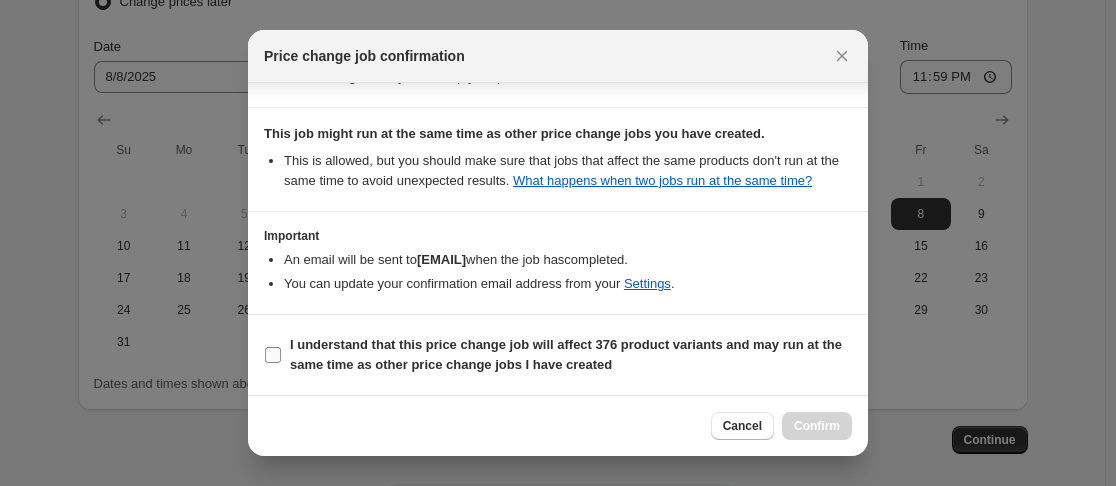 click on "I understand that this price change job will affect 376 product variants and may run at the same time as other price change jobs I have created" at bounding box center (273, 355) 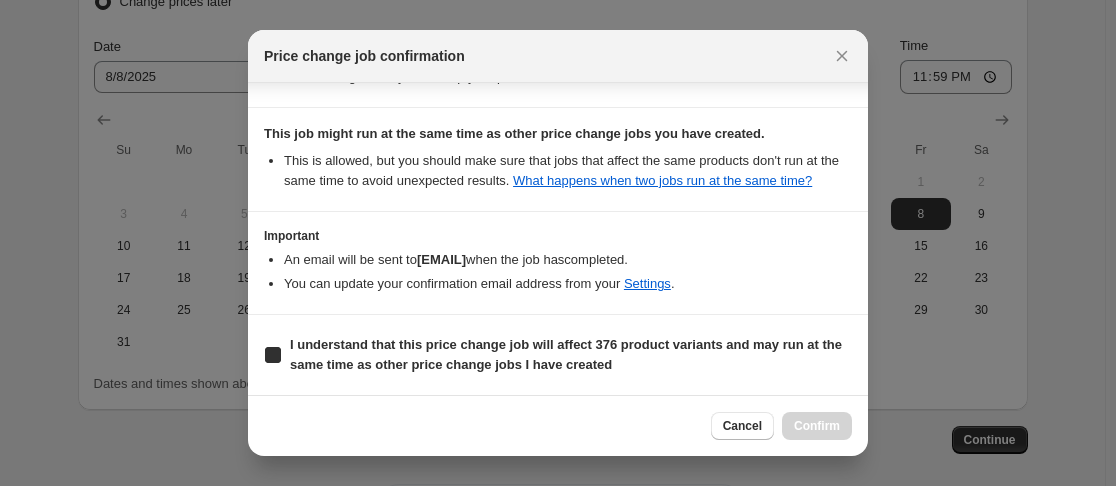 checkbox on "true" 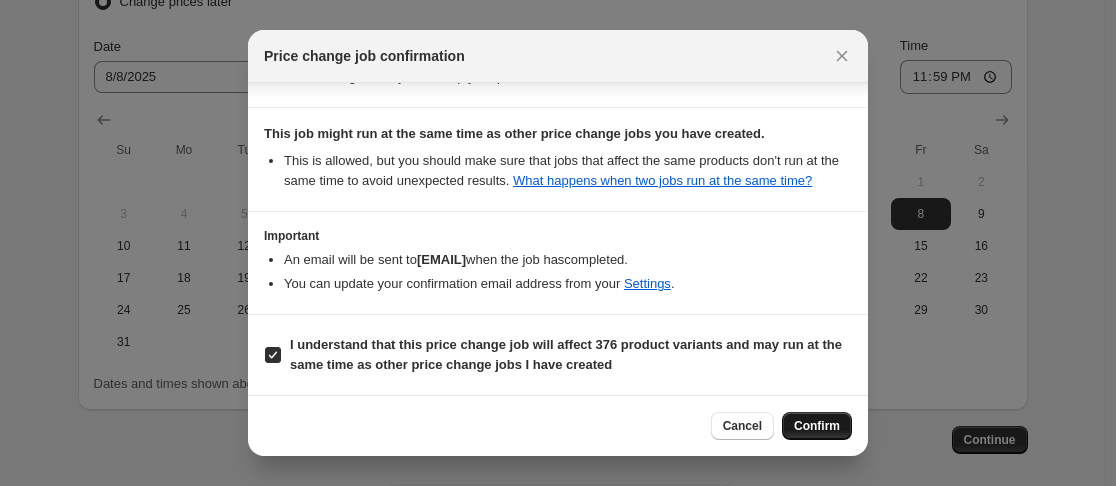 click on "Confirm" at bounding box center (817, 426) 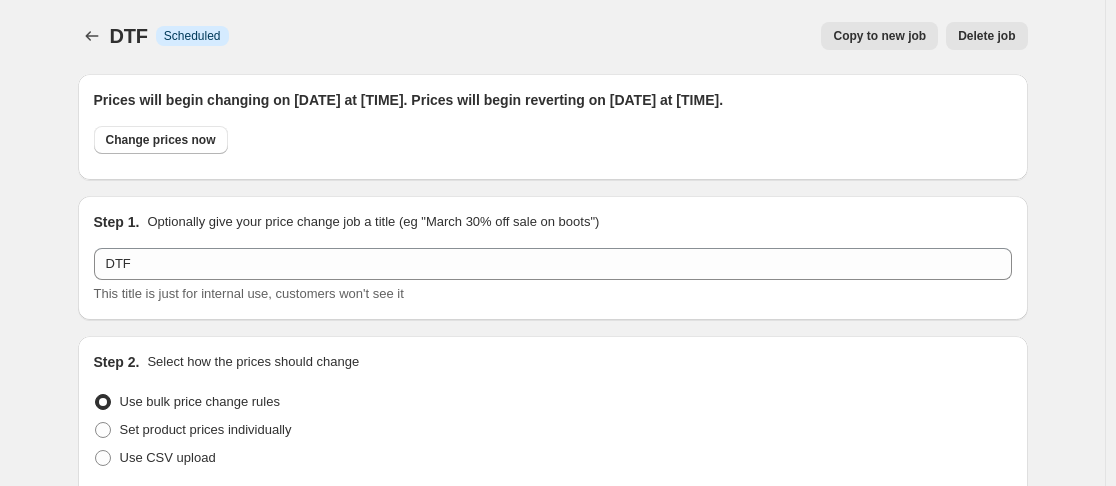 scroll, scrollTop: 0, scrollLeft: 0, axis: both 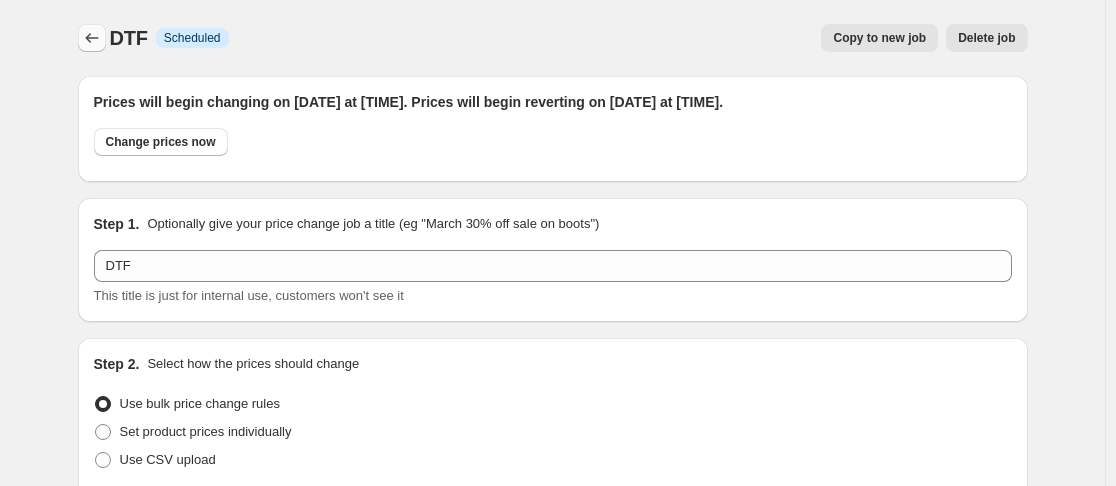 click at bounding box center [92, 38] 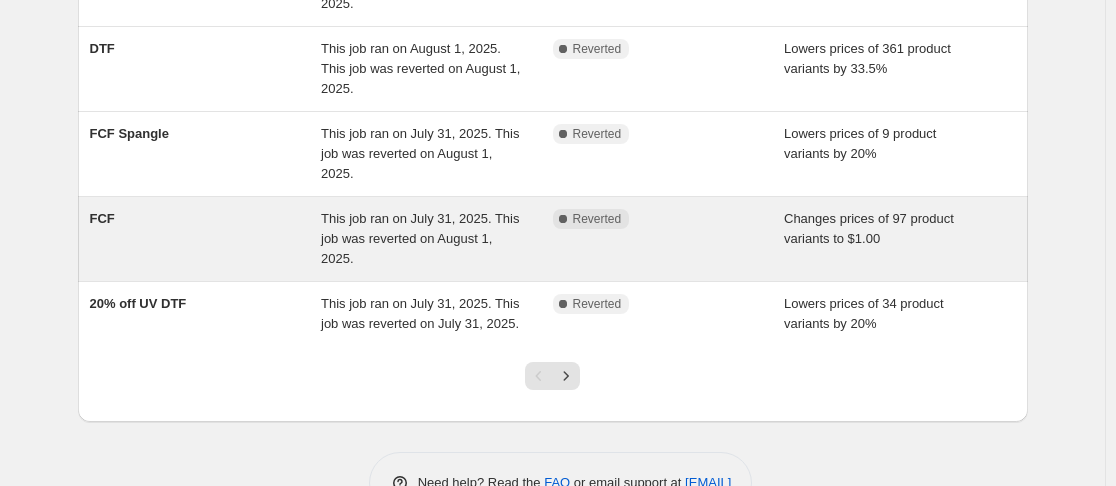 scroll, scrollTop: 643, scrollLeft: 0, axis: vertical 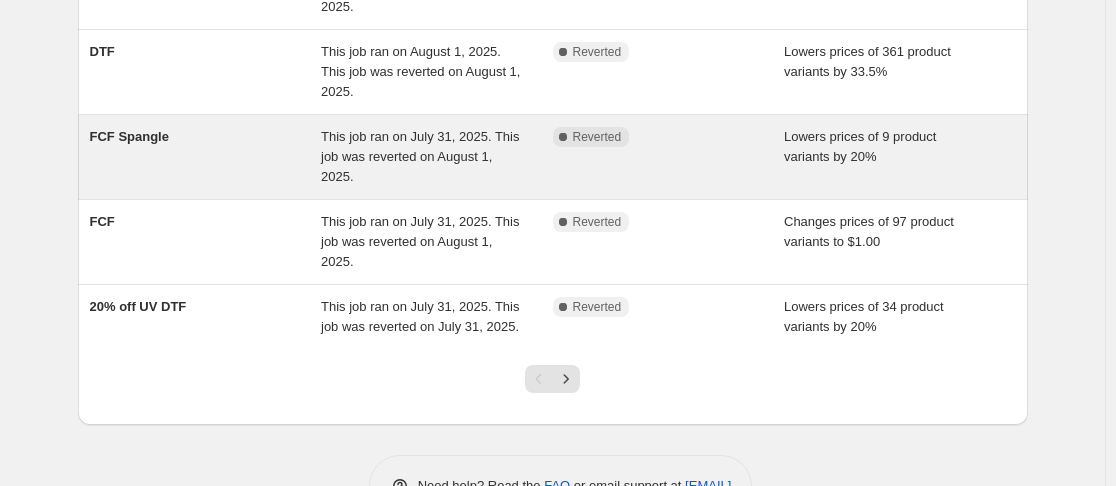 click on "FCF Spangle" at bounding box center [129, 136] 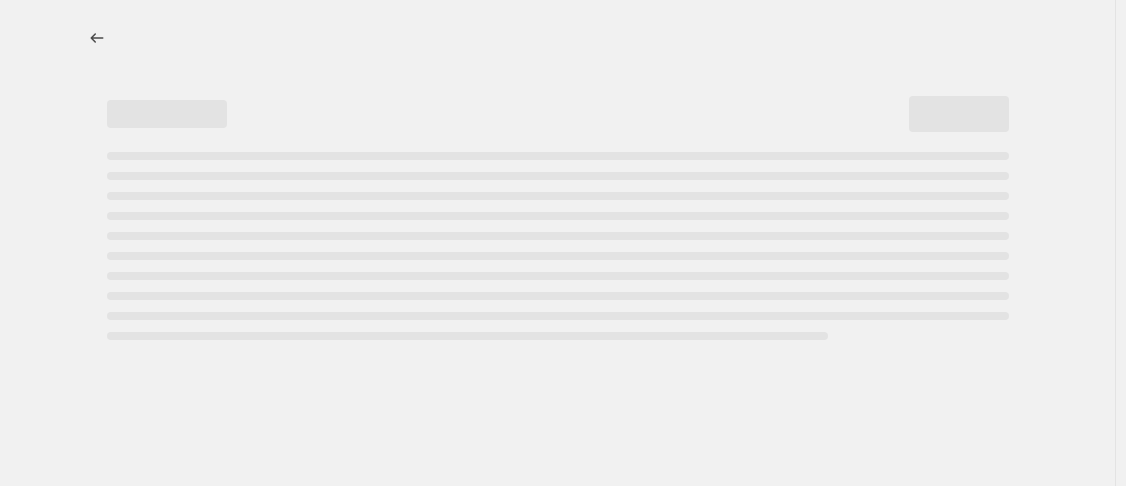 select on "percentage" 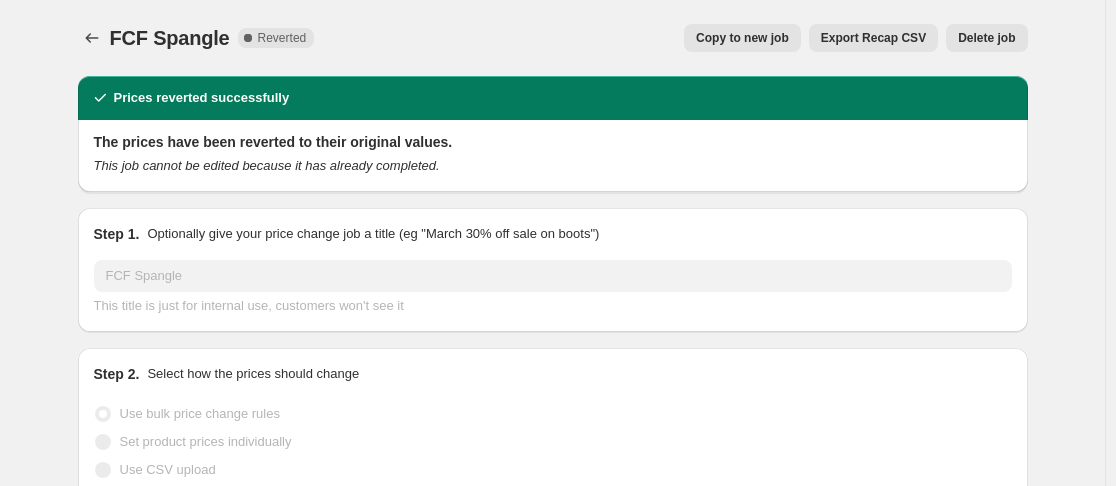 click on "Copy to new job" at bounding box center [742, 38] 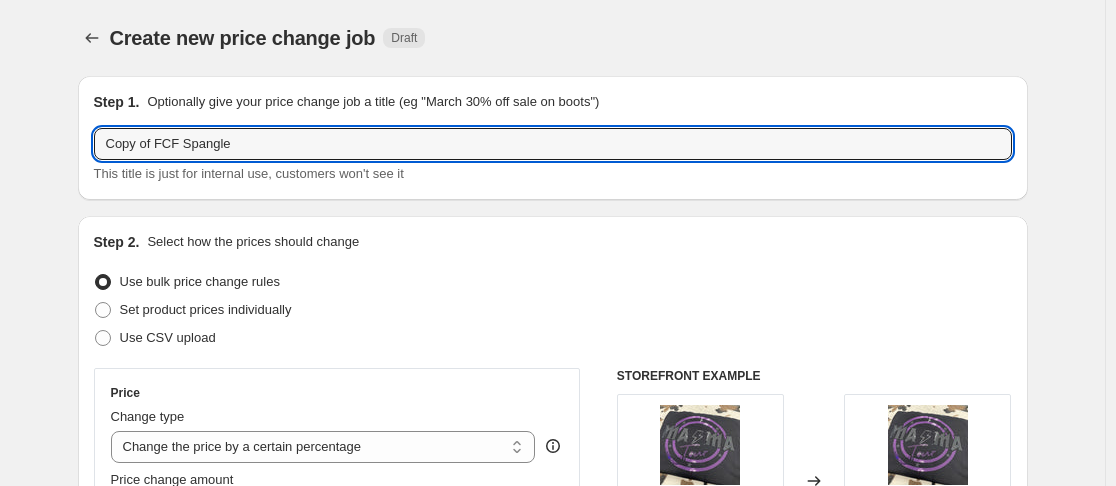 drag, startPoint x: 159, startPoint y: 145, endPoint x: 15, endPoint y: 152, distance: 144.17004 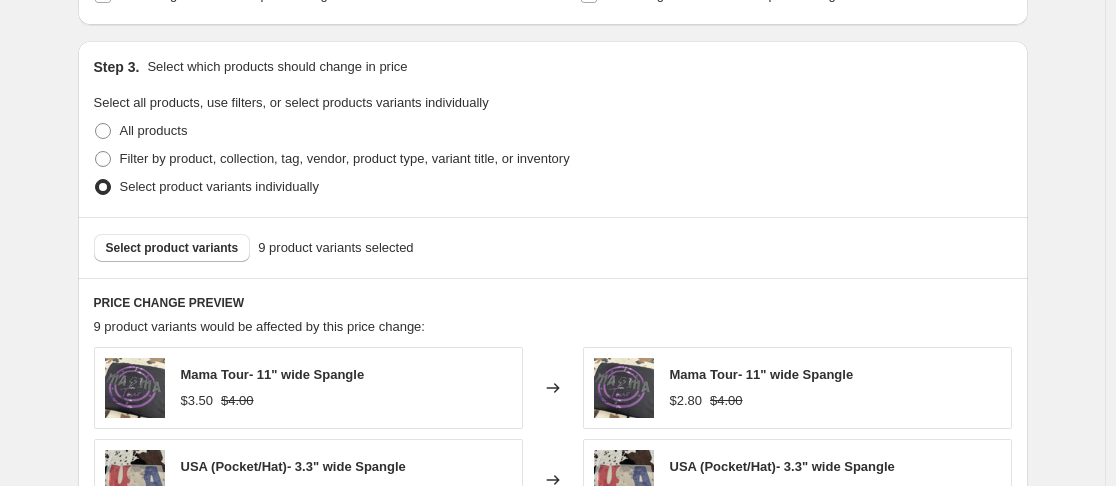 scroll, scrollTop: 894, scrollLeft: 0, axis: vertical 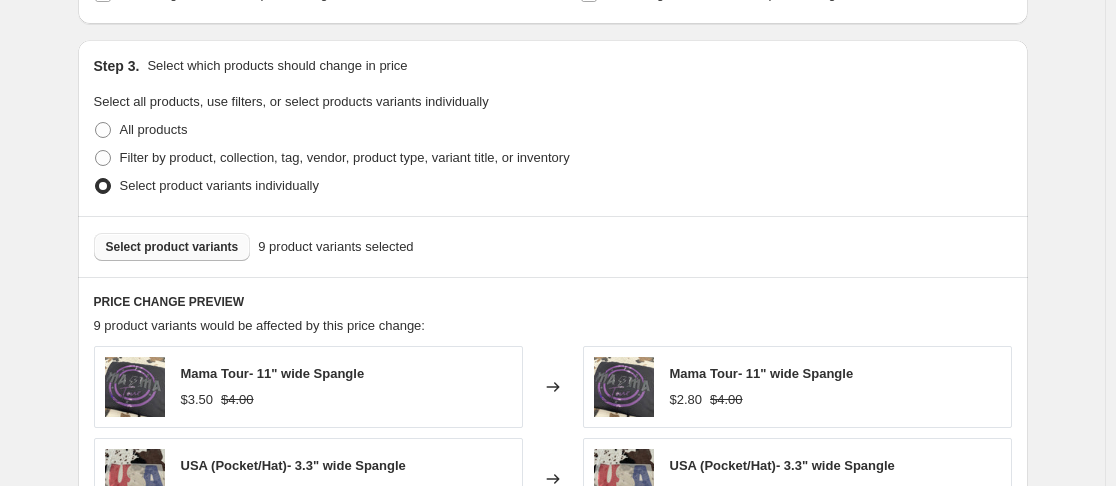 type on "FCF Spangle" 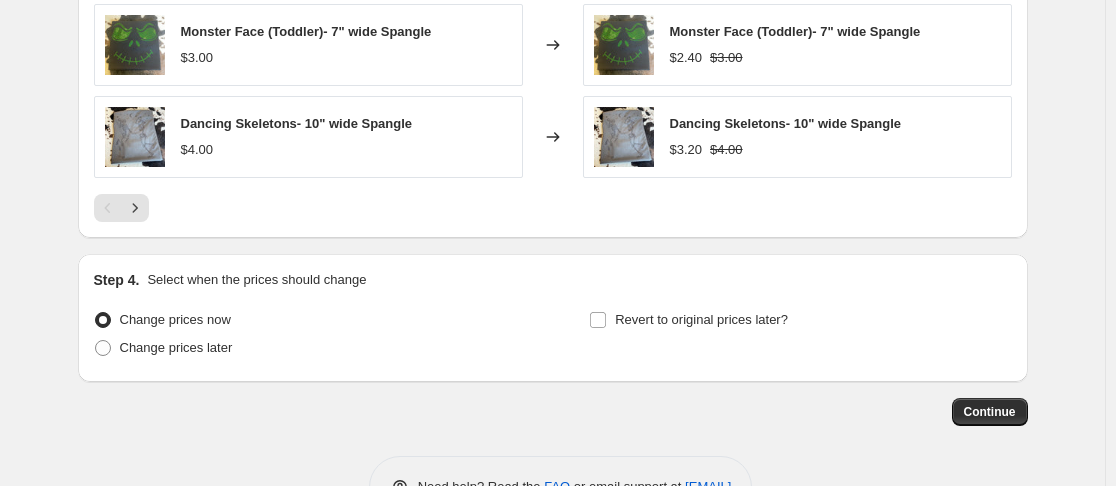 scroll, scrollTop: 1515, scrollLeft: 0, axis: vertical 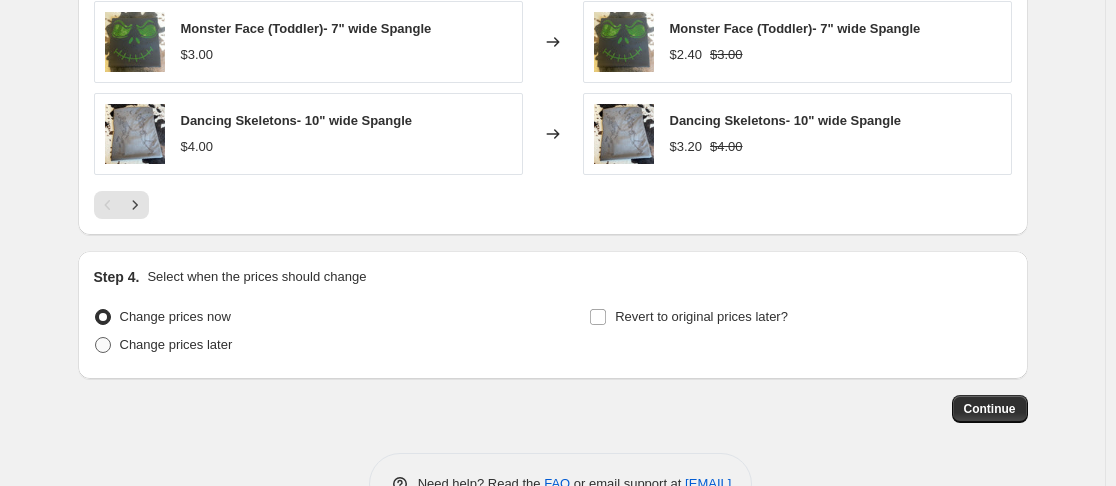 click at bounding box center (103, 345) 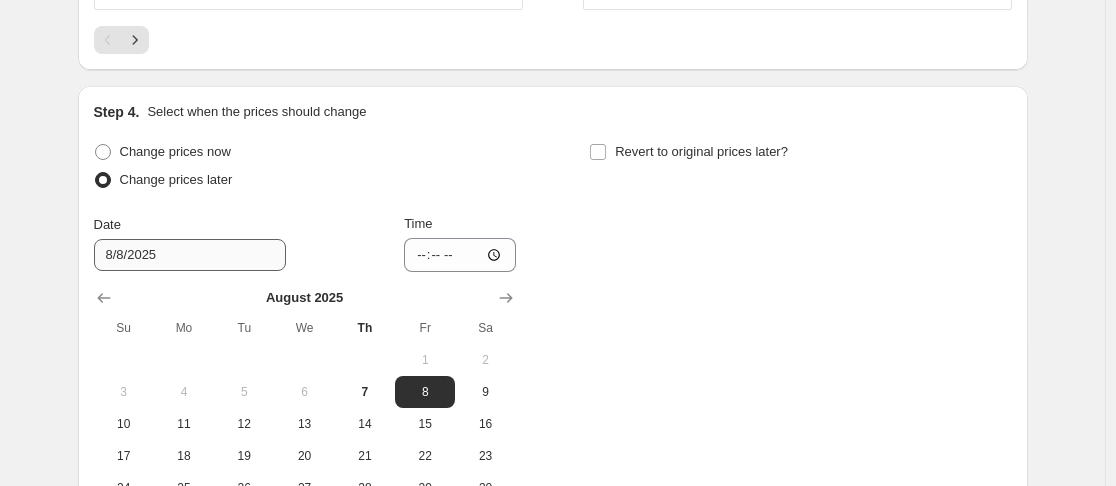 scroll, scrollTop: 1681, scrollLeft: 0, axis: vertical 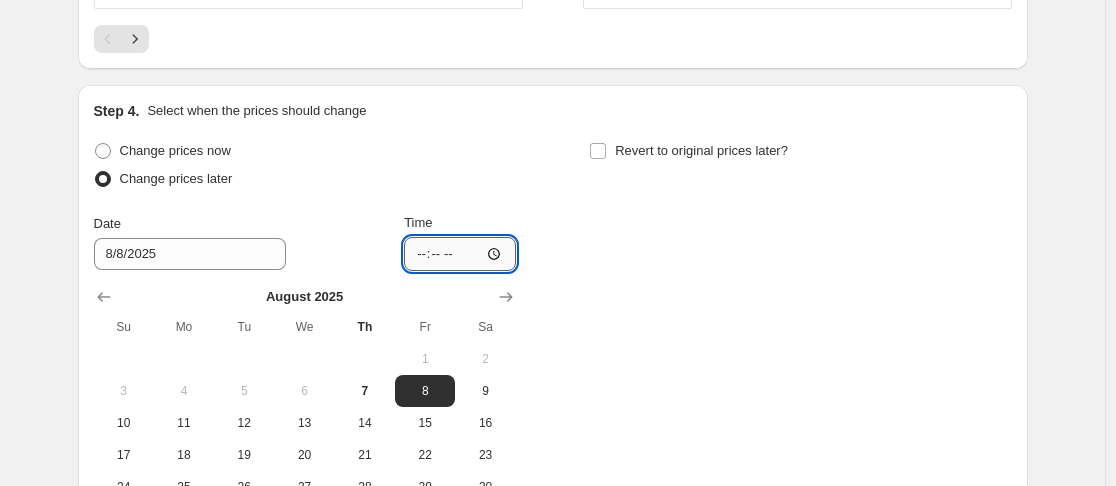 click on "[TIME]" at bounding box center (460, 254) 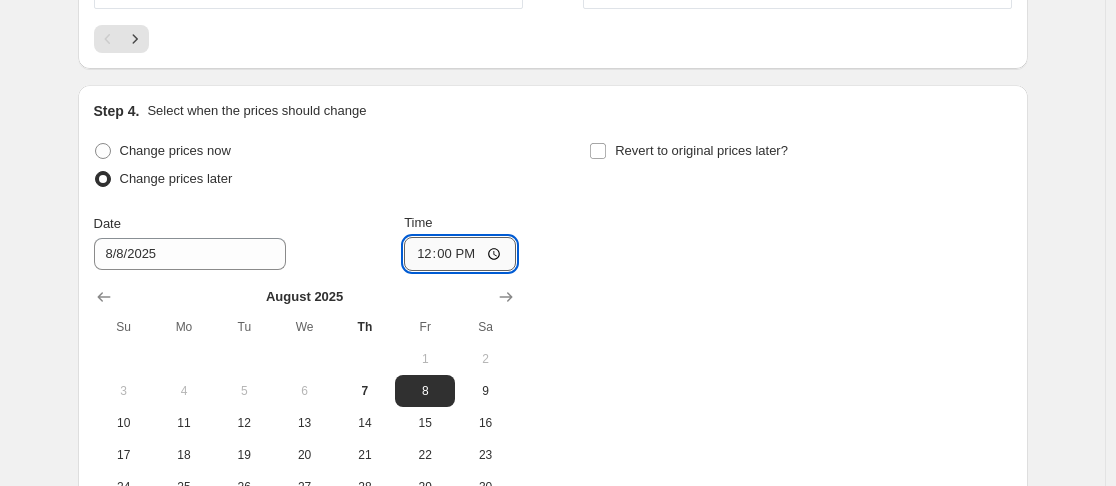 type on "00:00" 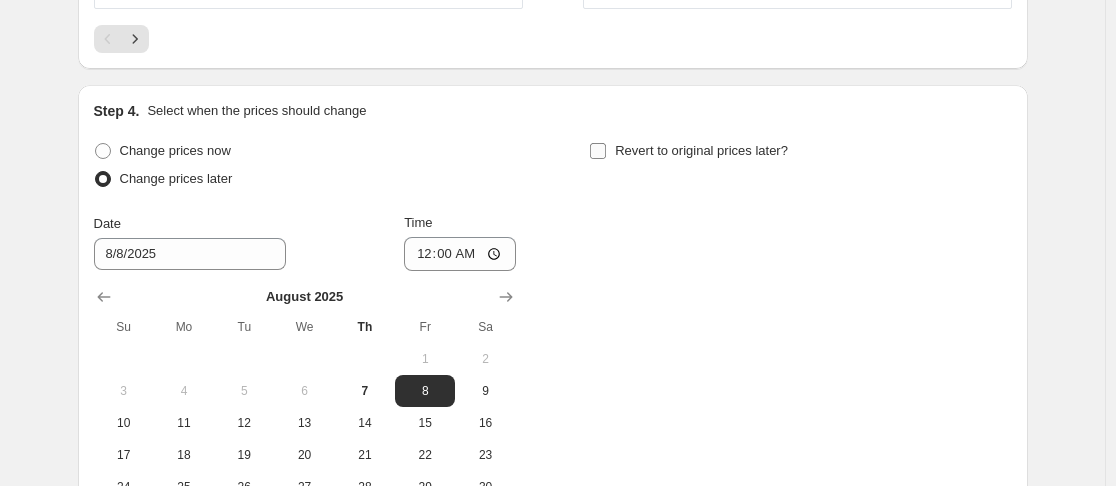 click on "Revert to original prices later?" at bounding box center (598, 151) 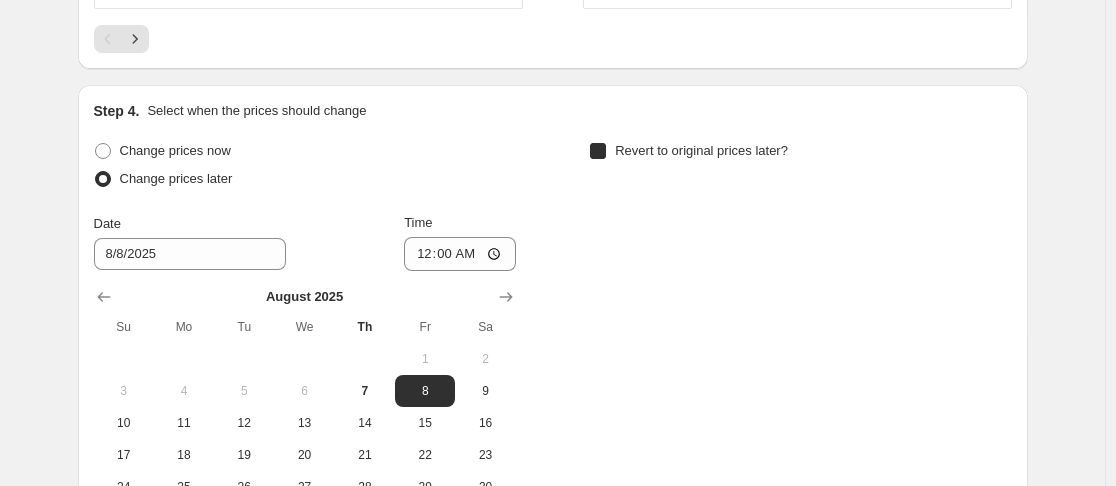 checkbox on "true" 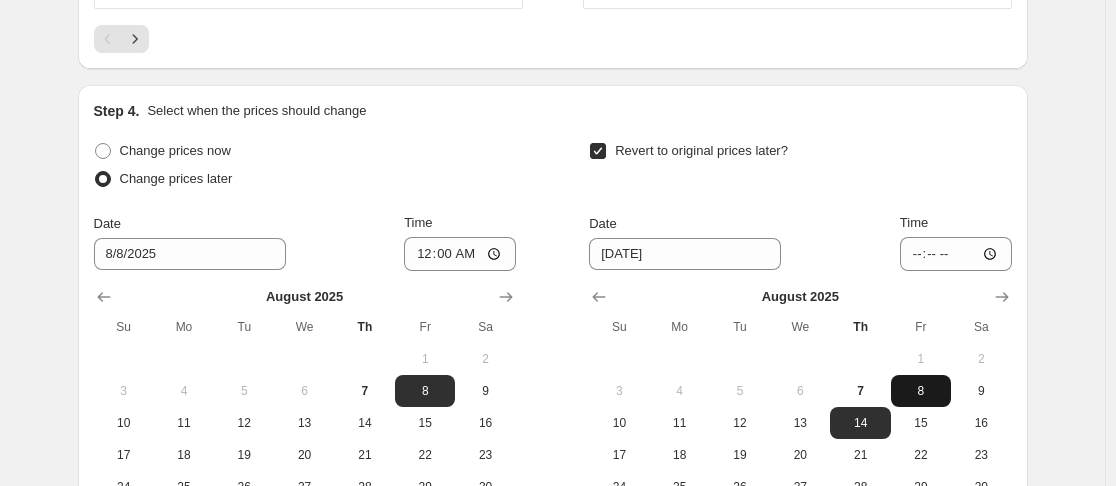 click on "8" at bounding box center [921, 391] 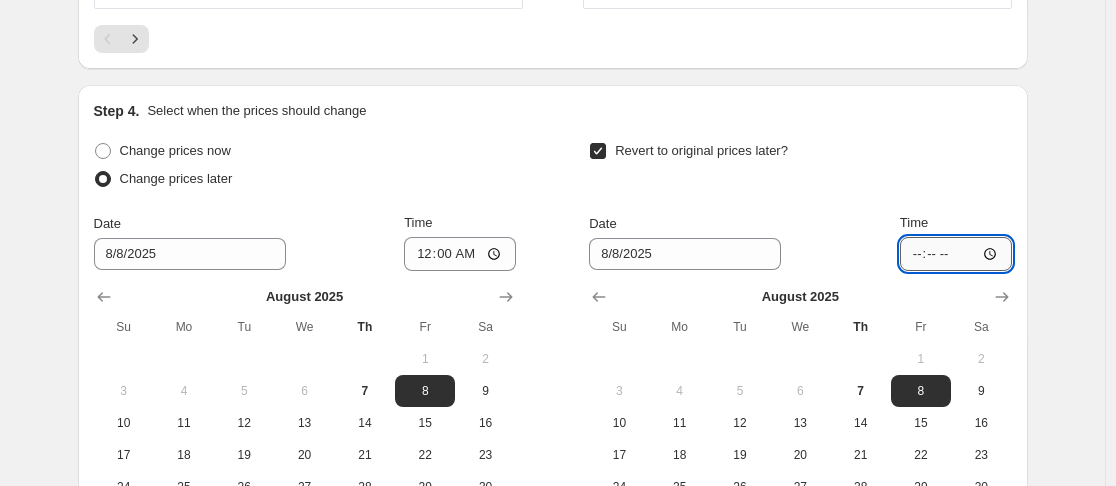click on "[TIME]" at bounding box center (956, 254) 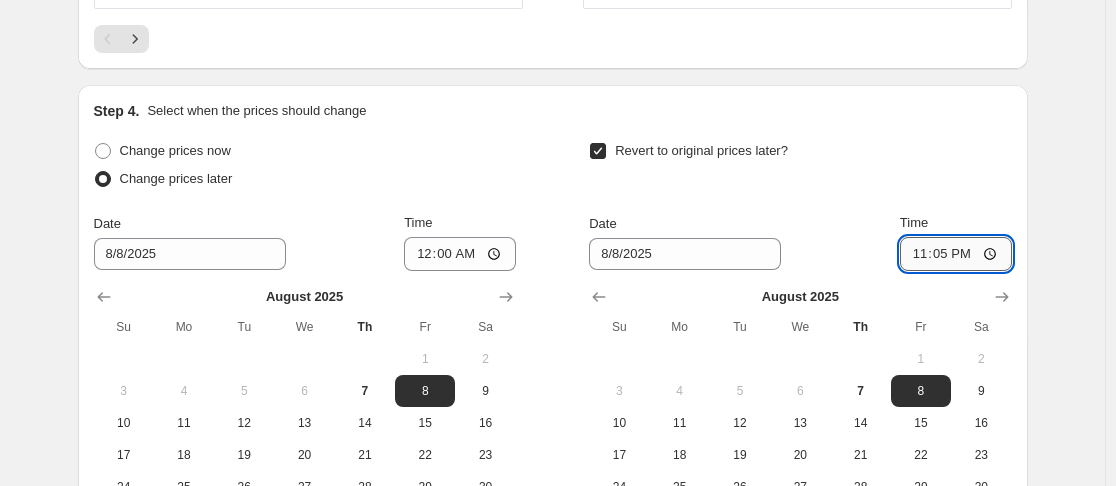 type on "23:59" 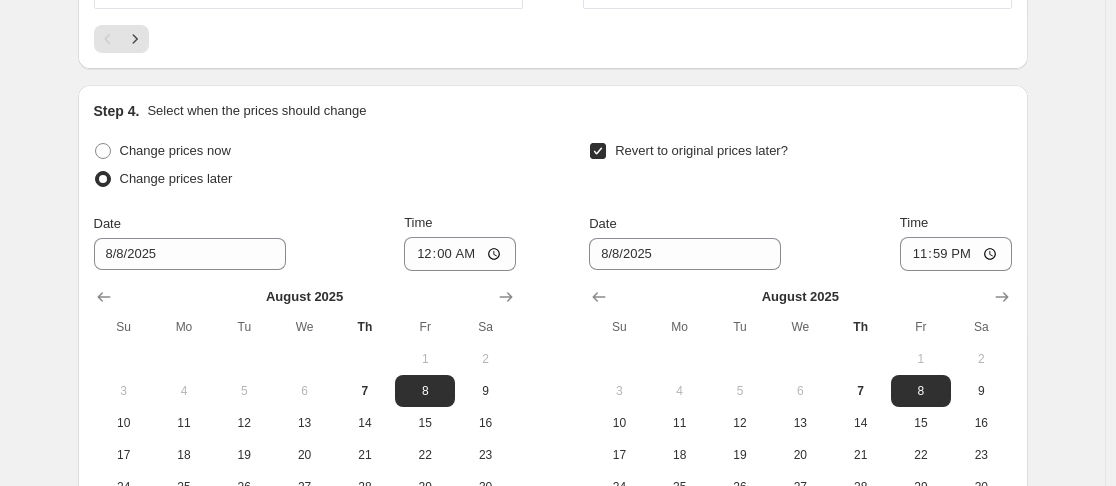 click on "Step 4. Select when the prices should change" at bounding box center (553, 111) 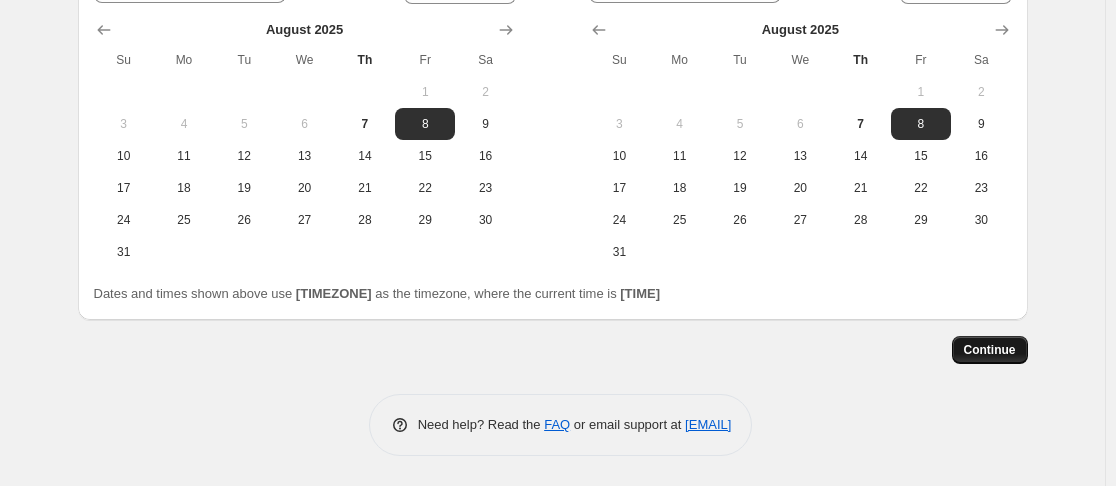 click on "Continue" at bounding box center [990, 350] 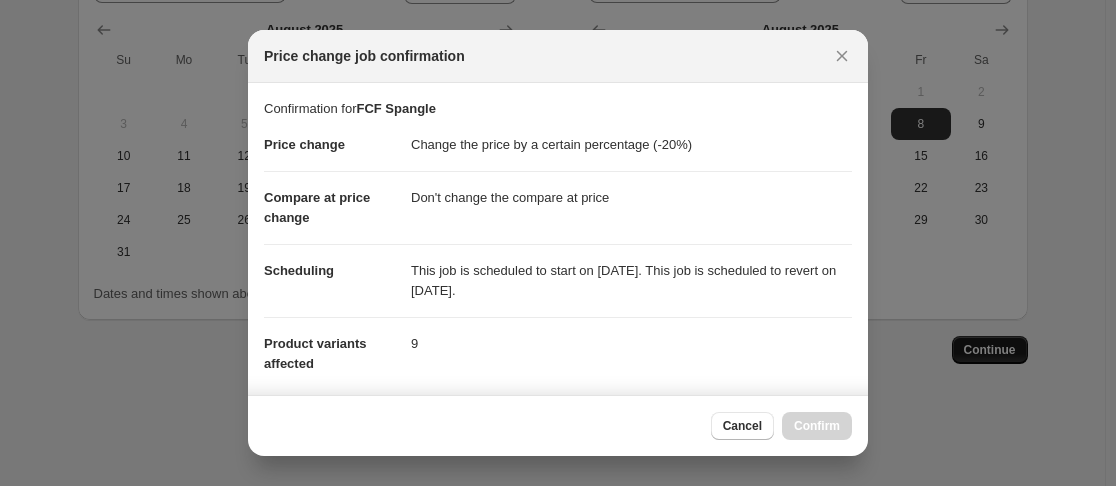 scroll, scrollTop: 0, scrollLeft: 0, axis: both 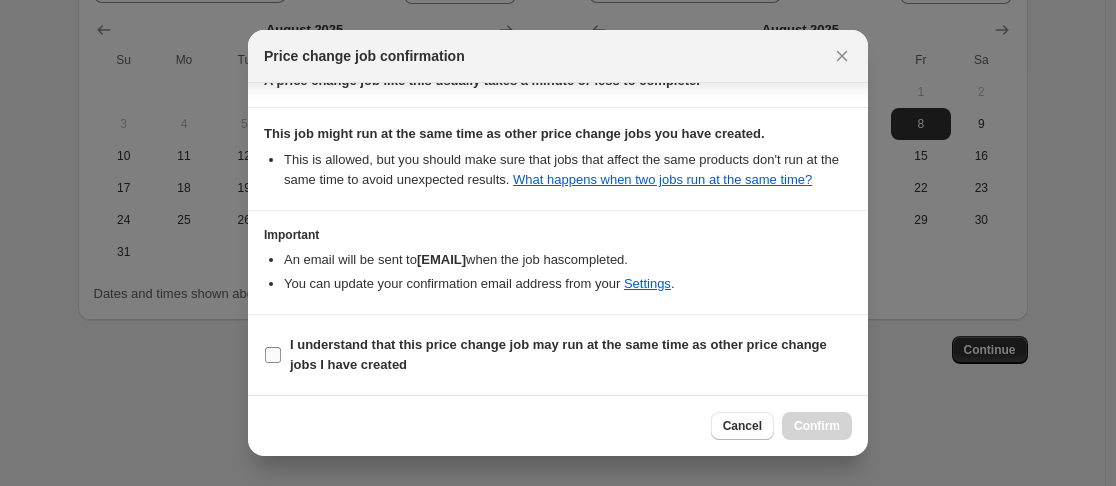 click on "I understand that this price change job may run at the same time as other price change jobs I have created" at bounding box center (558, 355) 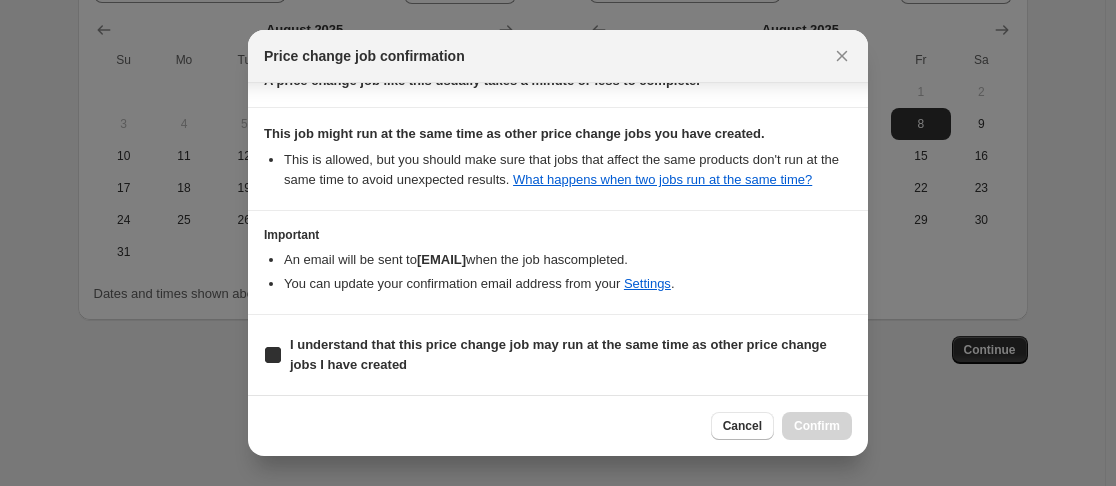 checkbox on "true" 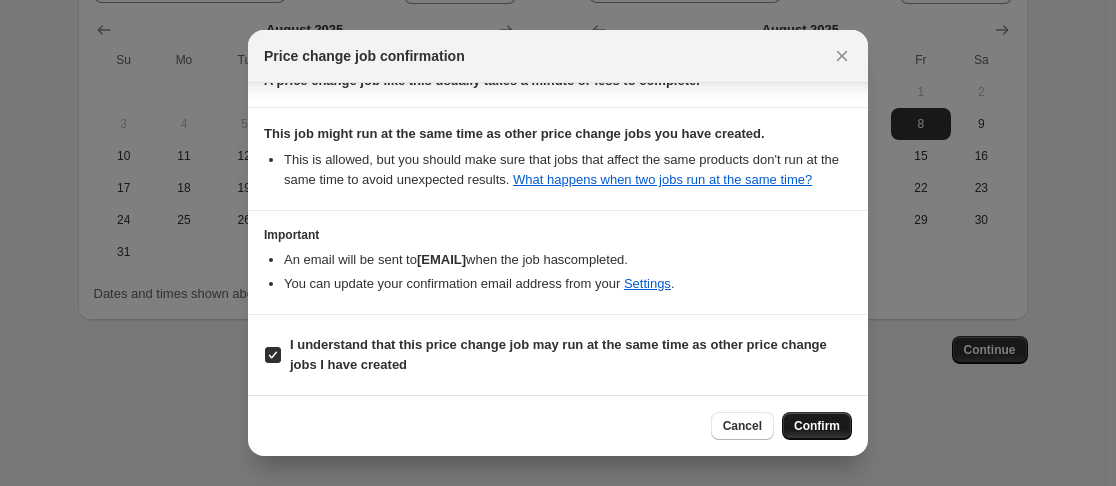click on "Confirm" at bounding box center [817, 426] 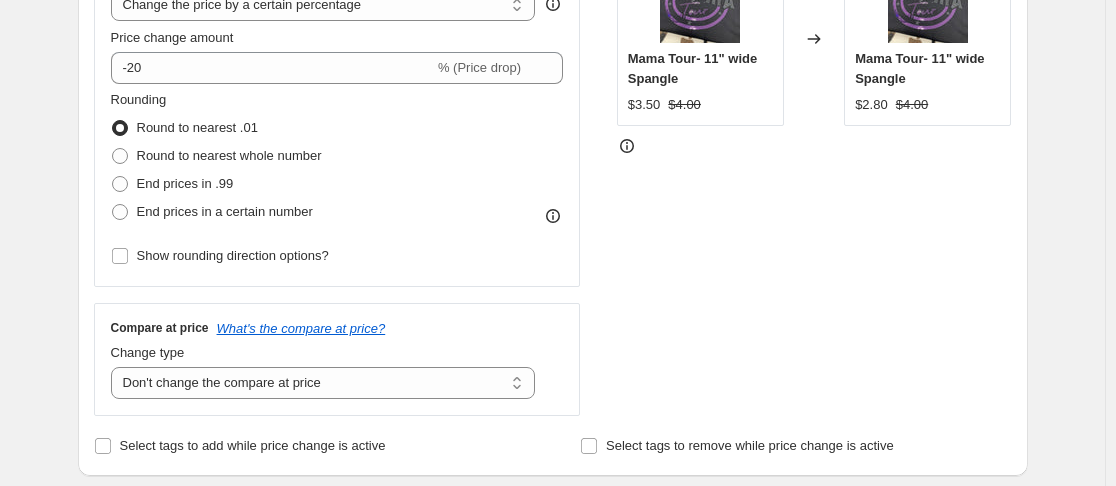 scroll, scrollTop: 0, scrollLeft: 0, axis: both 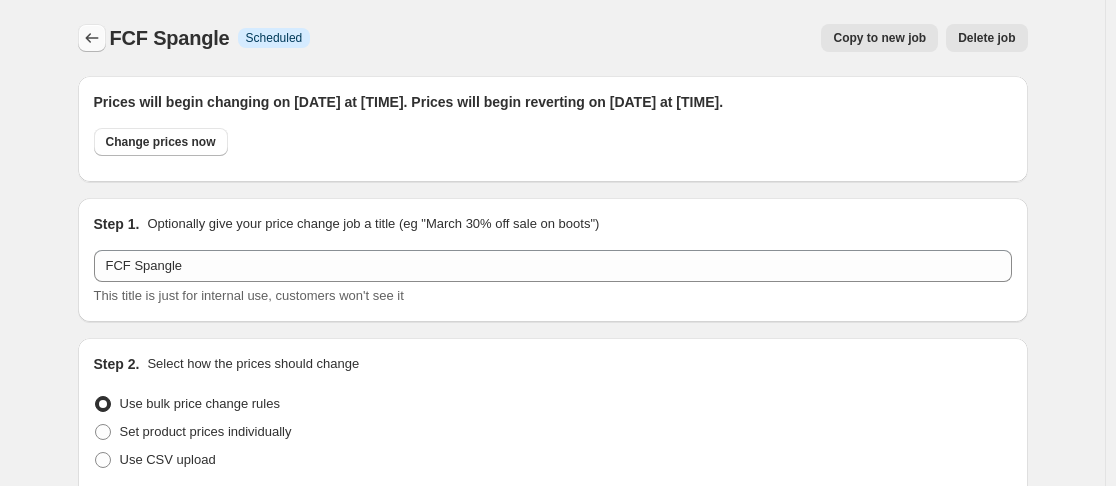 click 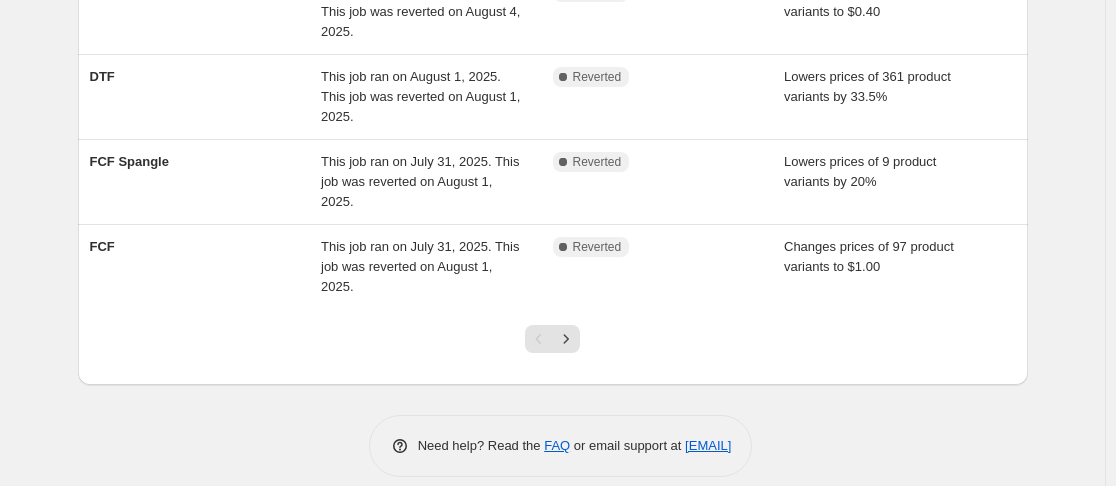 scroll, scrollTop: 704, scrollLeft: 0, axis: vertical 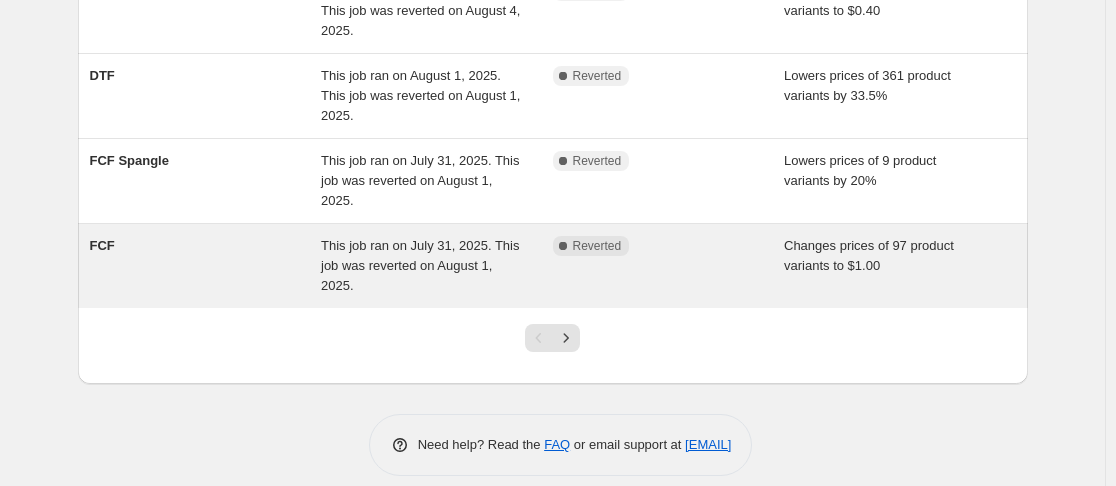 click on "FCF" at bounding box center [206, 266] 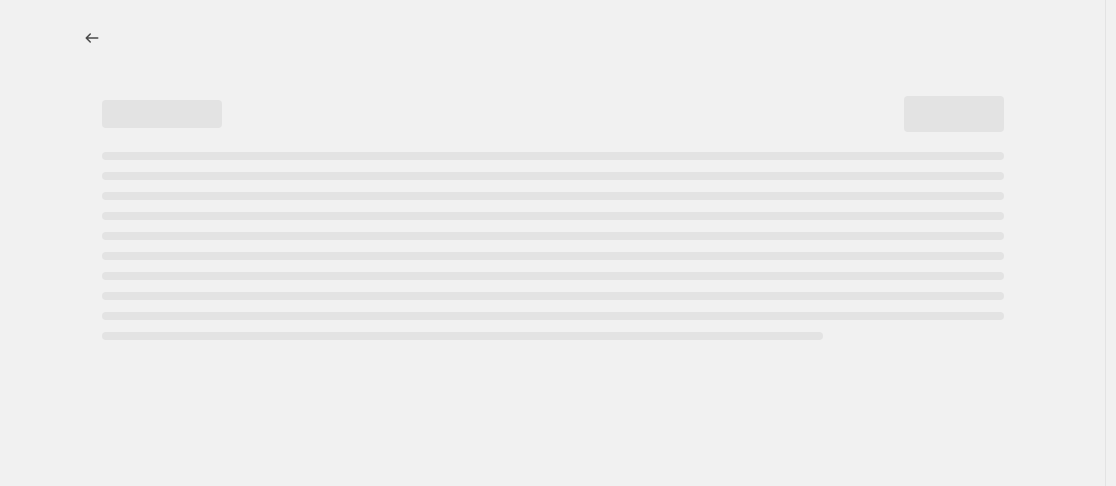 scroll, scrollTop: 0, scrollLeft: 0, axis: both 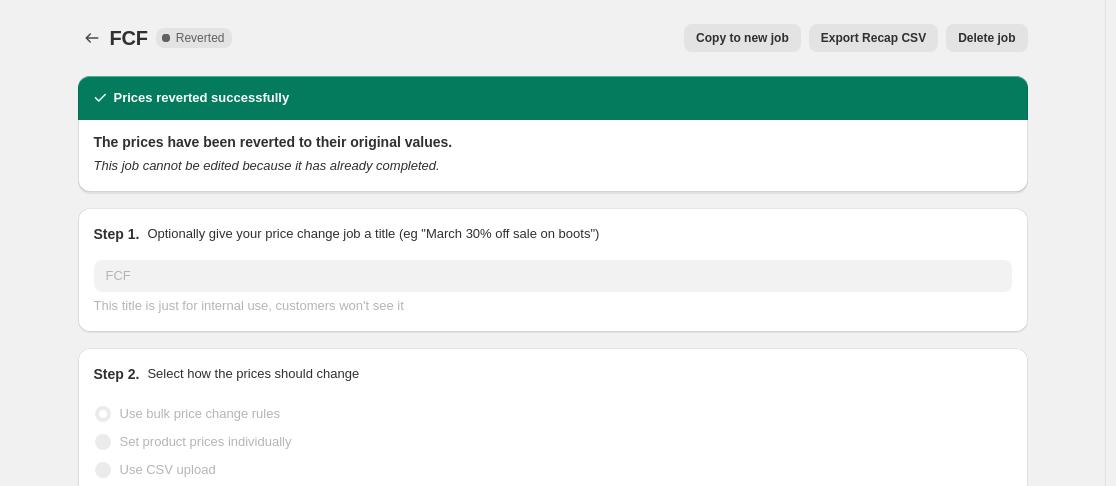 click on "Copy to new job" at bounding box center [742, 38] 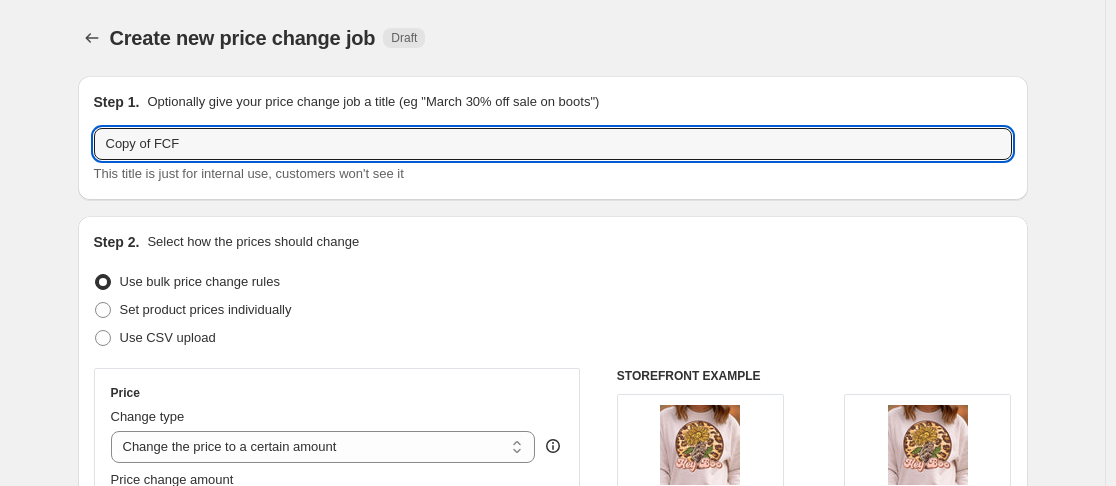 drag, startPoint x: 163, startPoint y: 143, endPoint x: -1, endPoint y: 153, distance: 164.3046 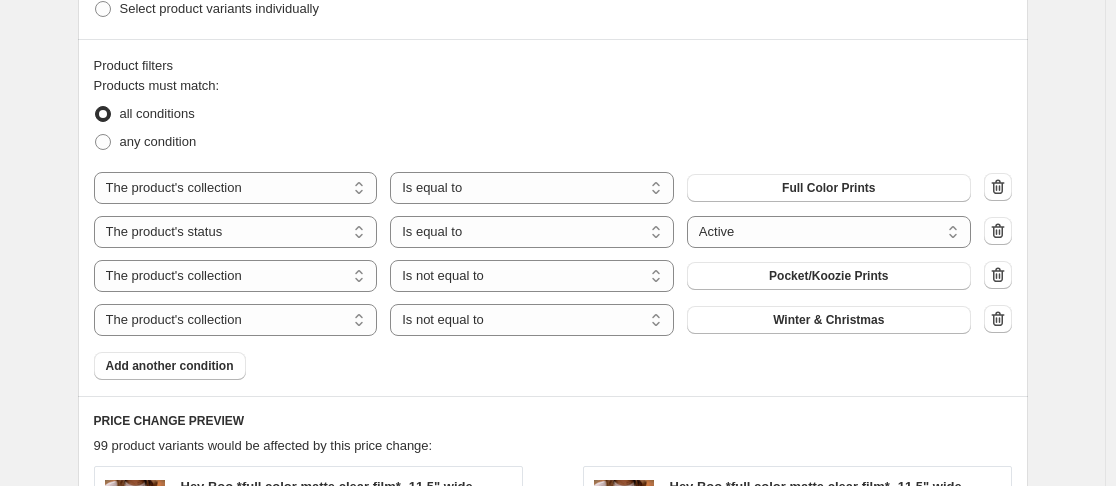 scroll, scrollTop: 894, scrollLeft: 0, axis: vertical 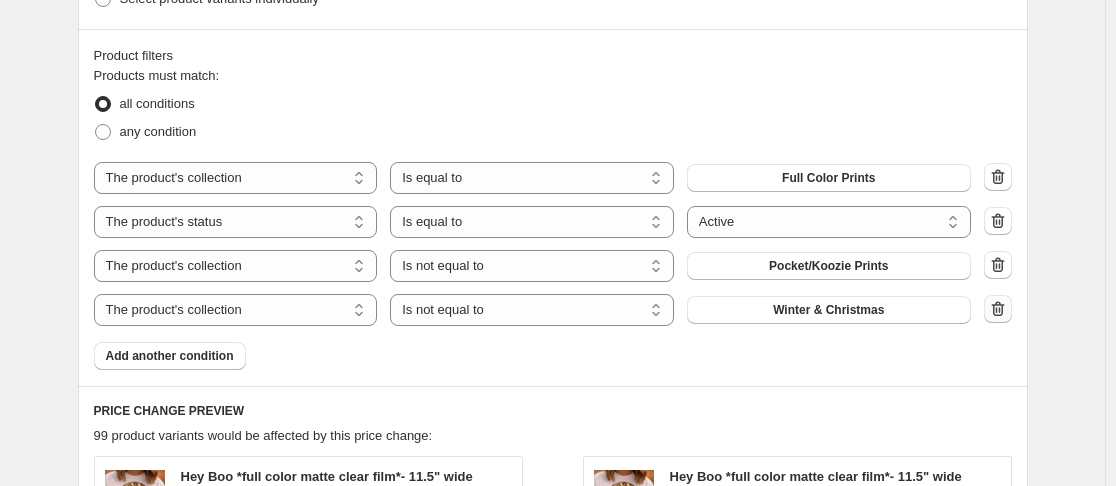 type on "FCF" 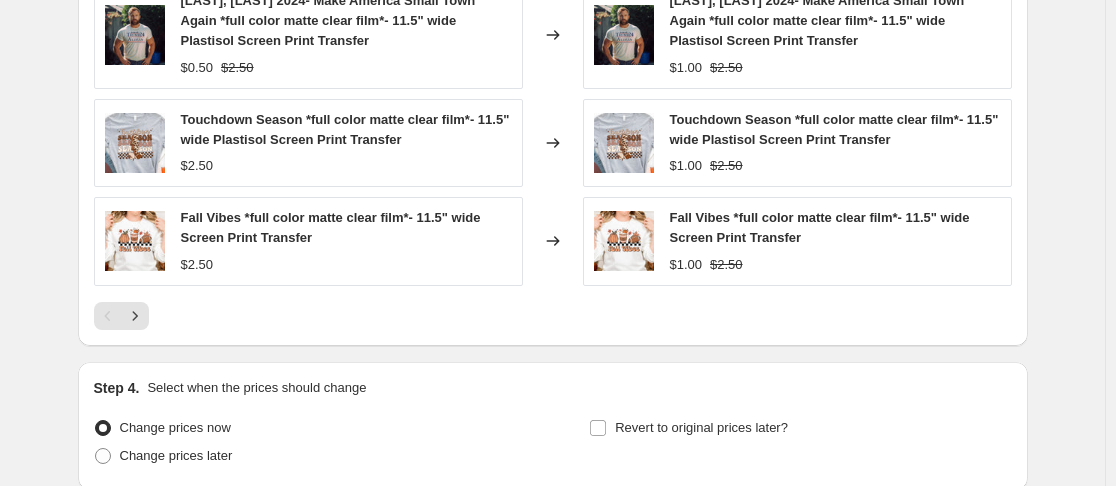 scroll, scrollTop: 1692, scrollLeft: 0, axis: vertical 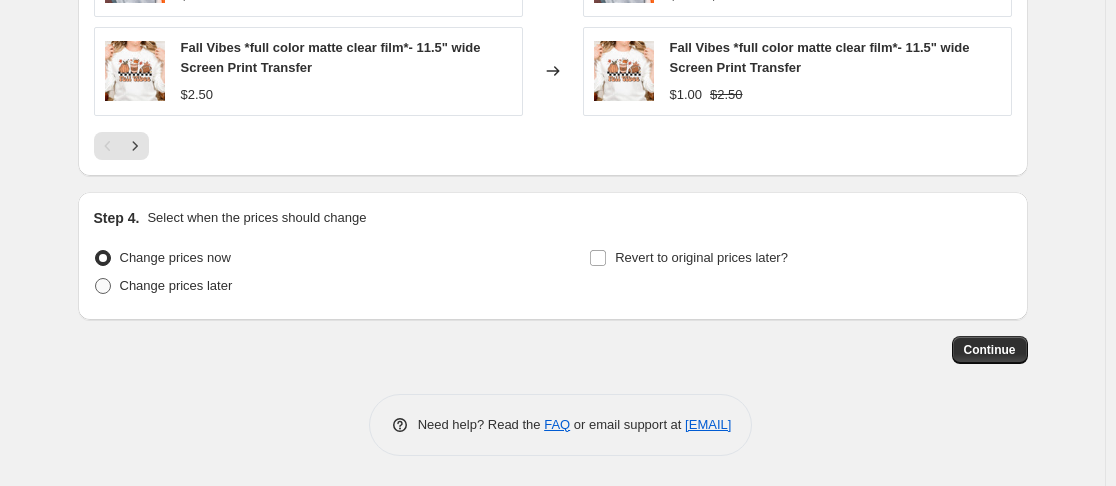 click at bounding box center (103, 286) 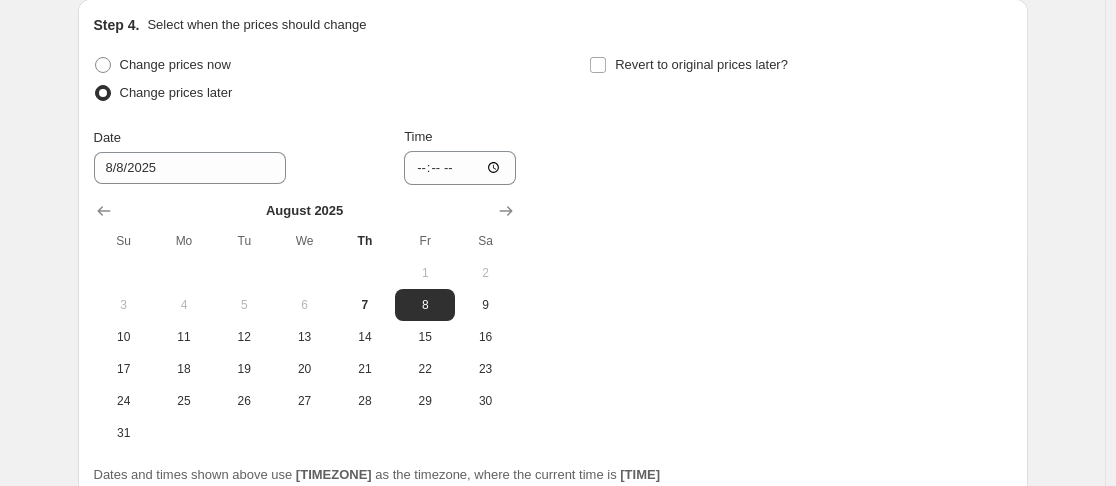 scroll, scrollTop: 1887, scrollLeft: 0, axis: vertical 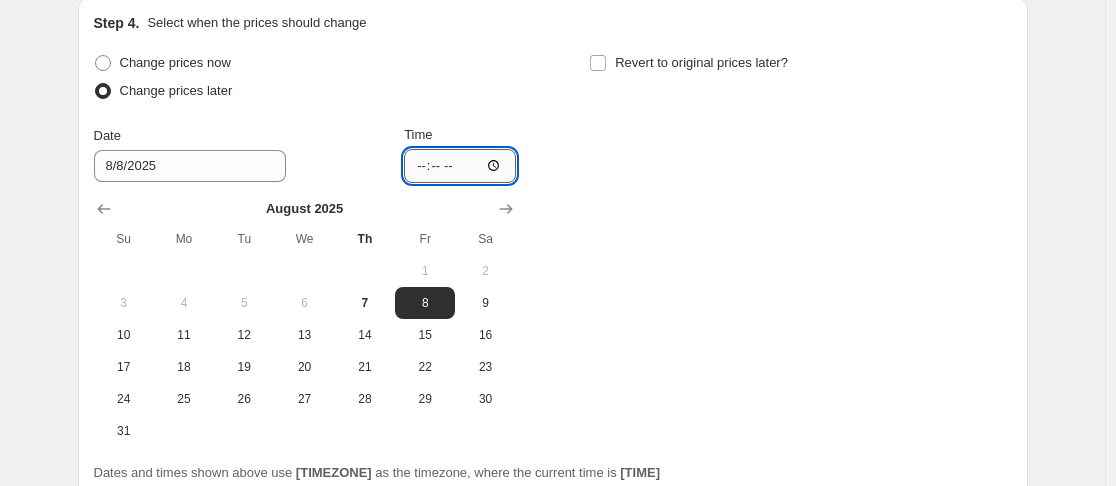 click on "[TIME]" at bounding box center [460, 166] 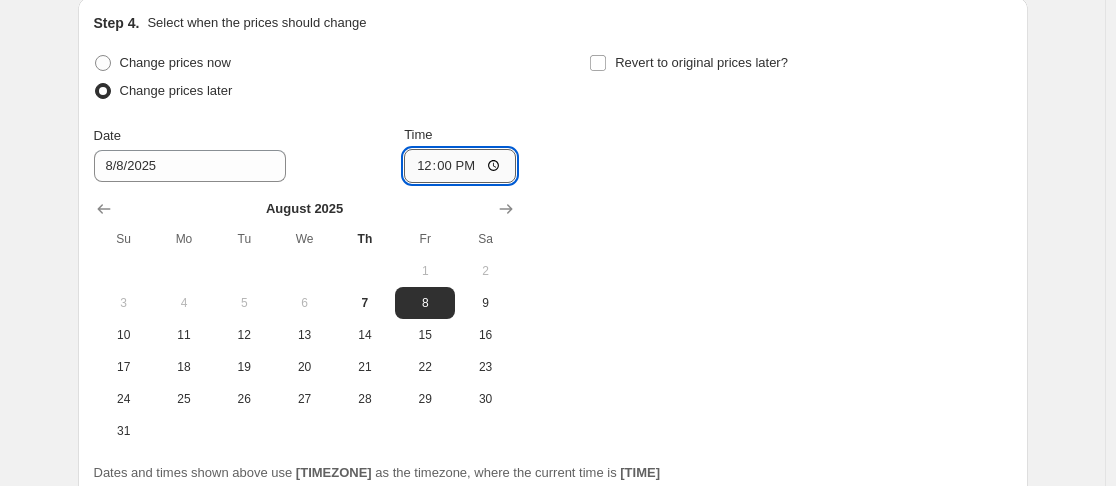 type on "00:00" 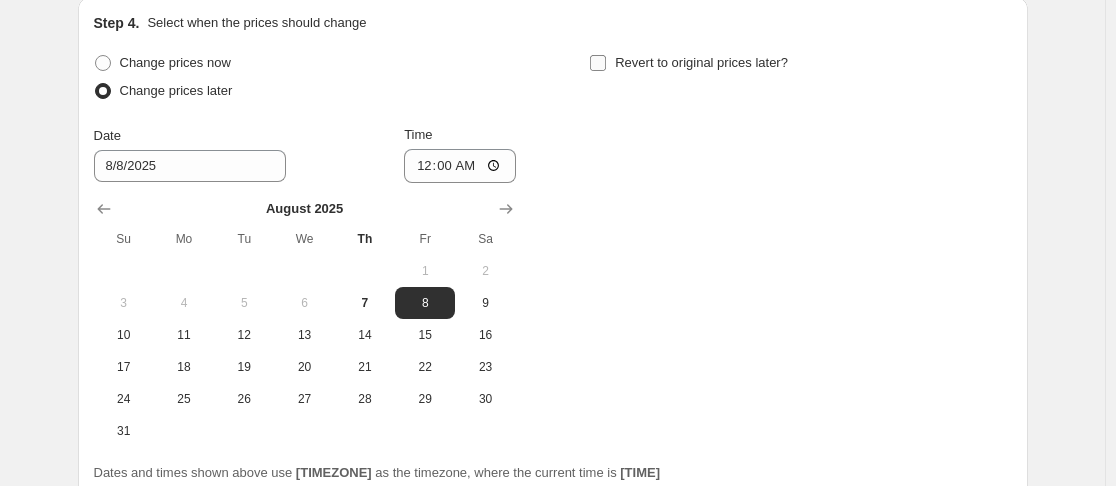 click on "Revert to original prices later?" at bounding box center [598, 63] 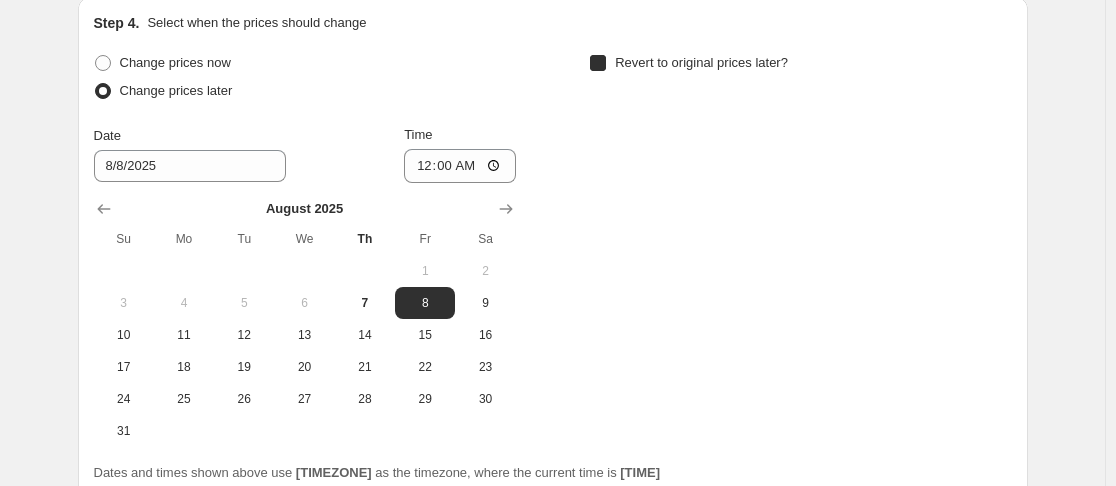 checkbox on "true" 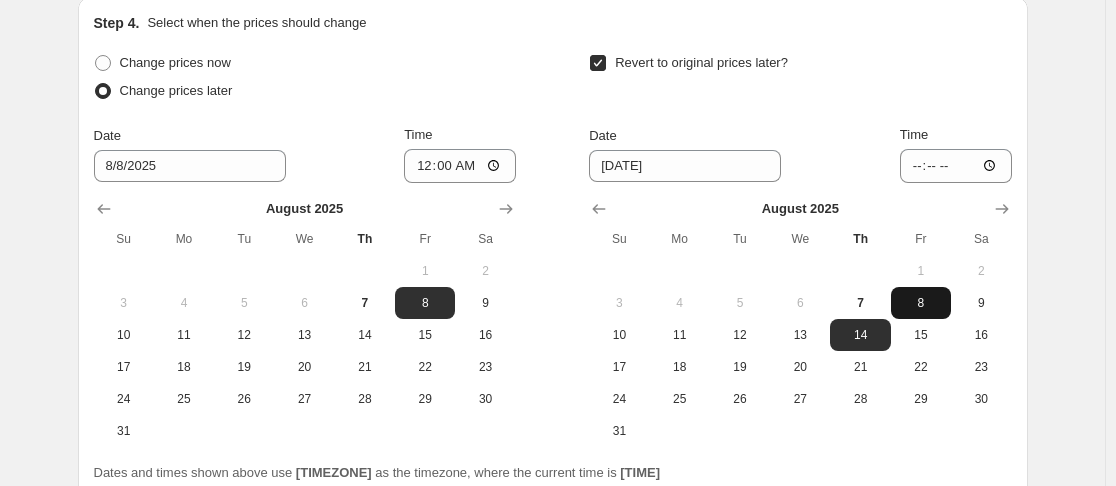 click on "8" at bounding box center [921, 303] 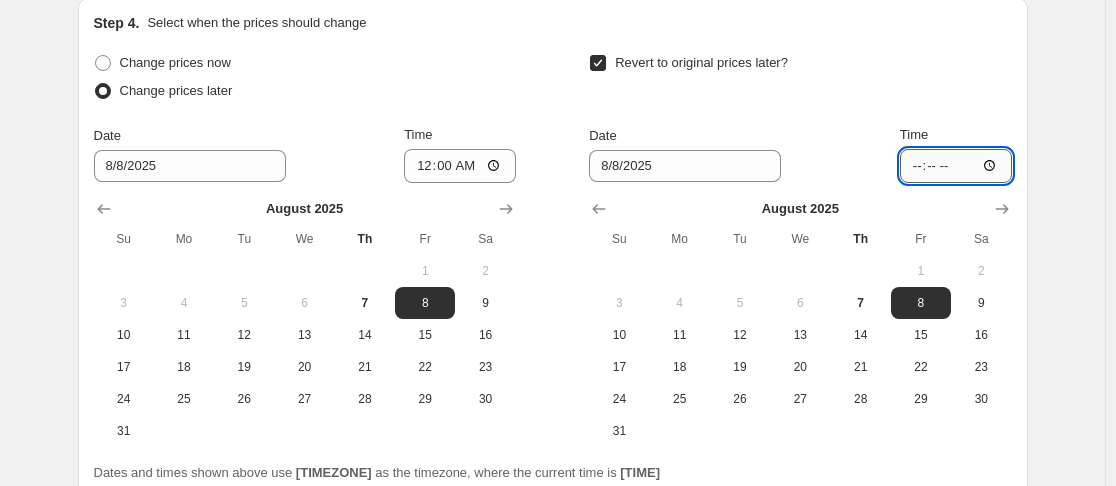 click on "[TIME]" at bounding box center (956, 166) 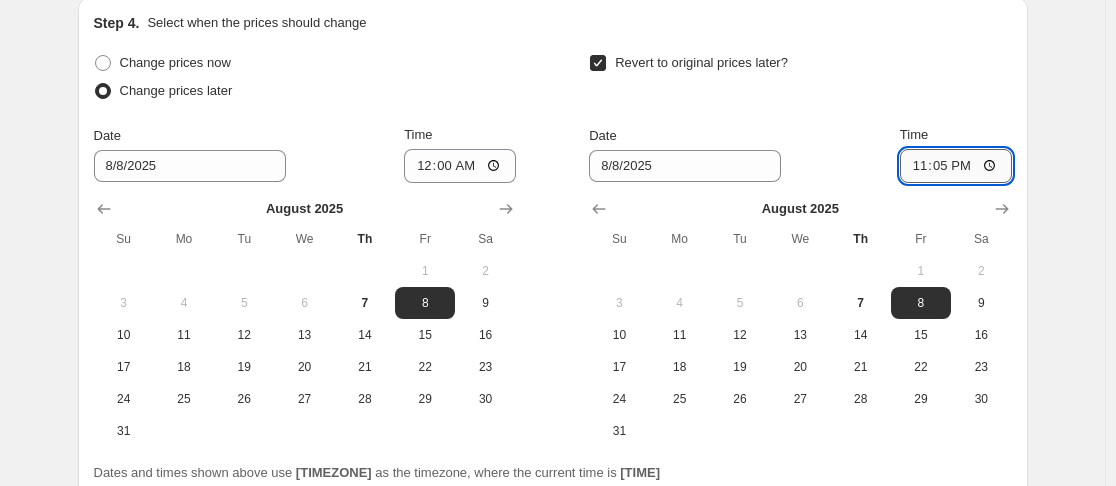 type on "23:59" 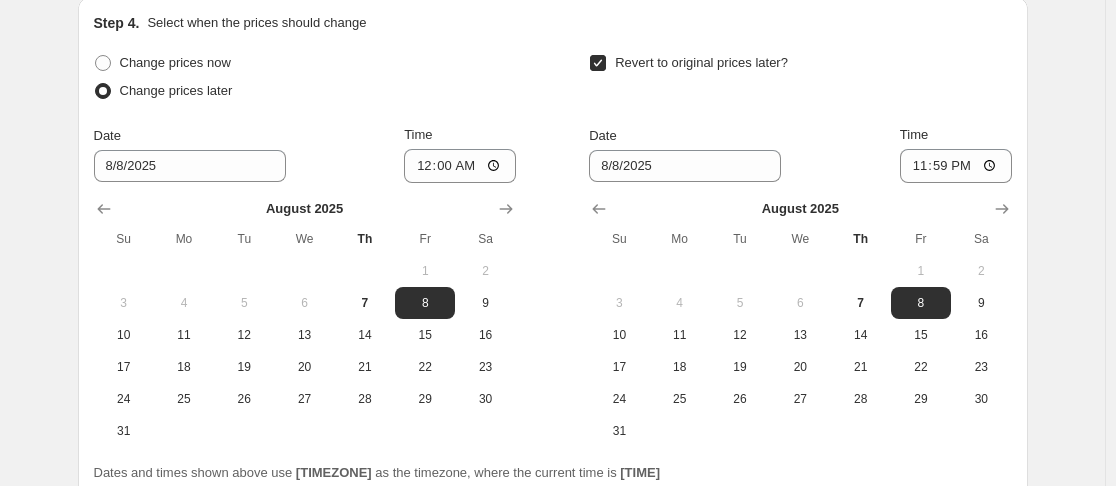 click on "Step 4. Select when the prices should change" at bounding box center [553, 23] 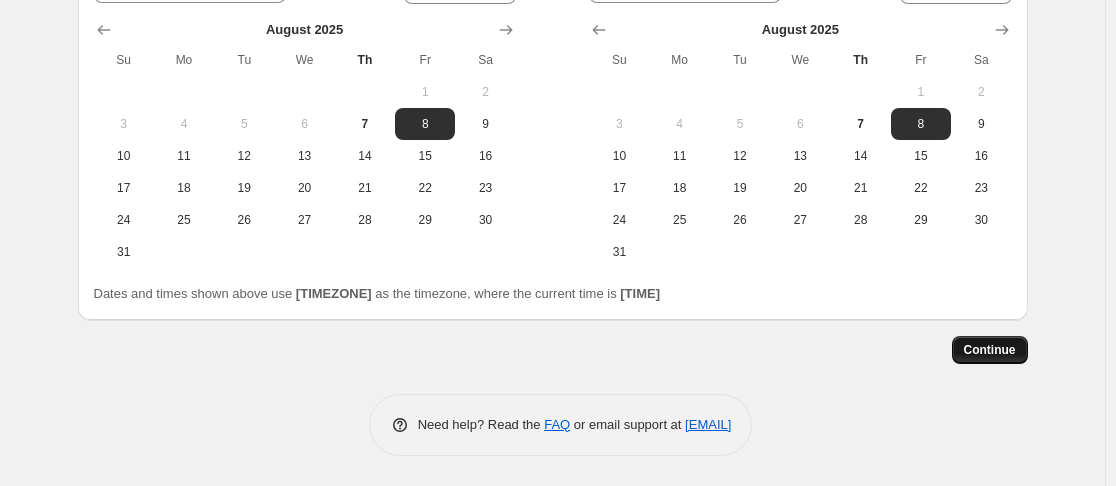click on "Continue" at bounding box center [990, 350] 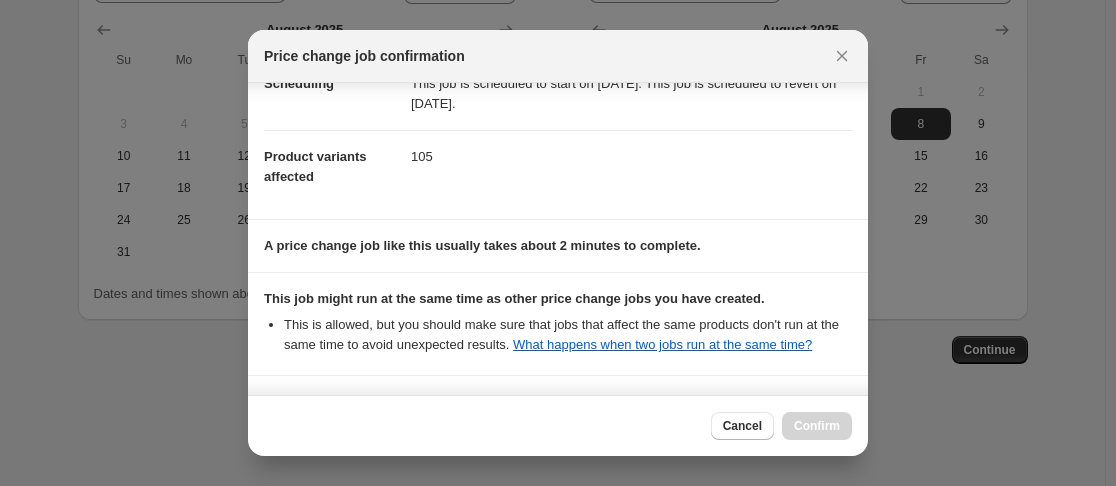 scroll, scrollTop: 372, scrollLeft: 0, axis: vertical 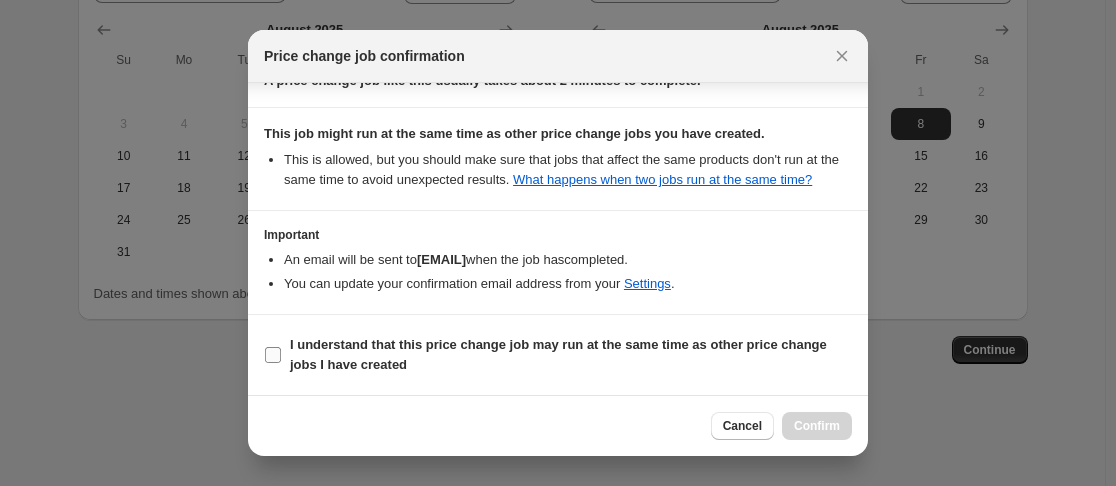 click on "I understand that this price change job may run at the same time as other price change jobs I have created" at bounding box center [273, 355] 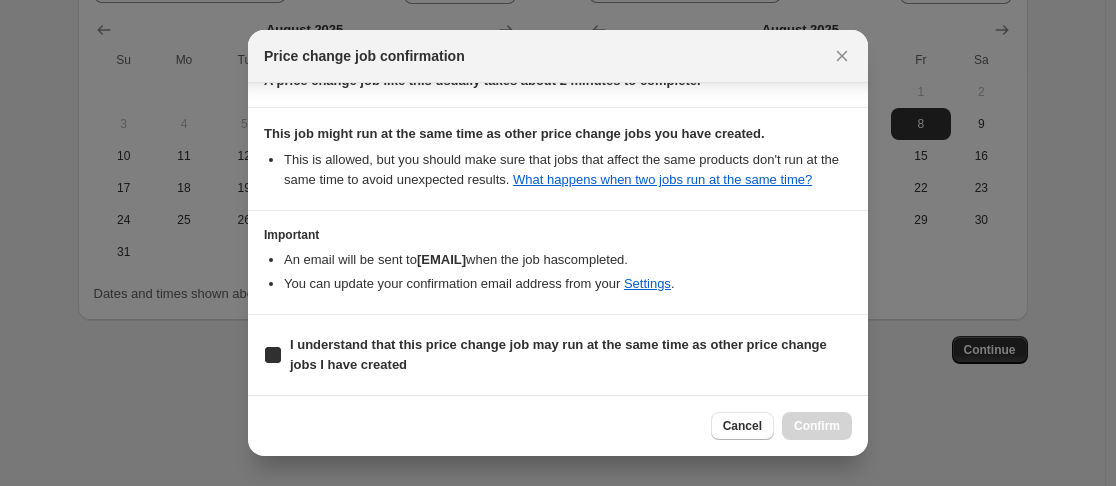checkbox on "true" 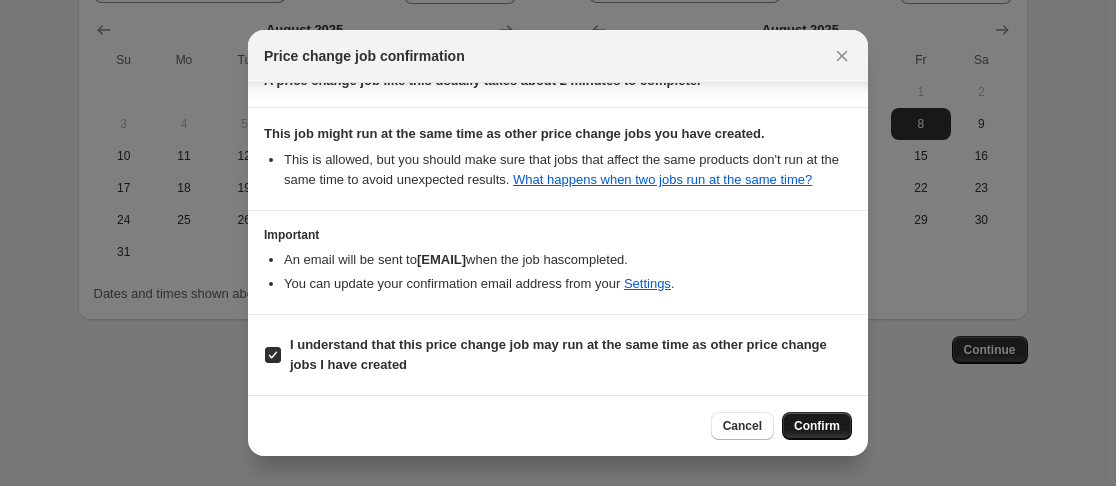 click on "Confirm" at bounding box center (817, 426) 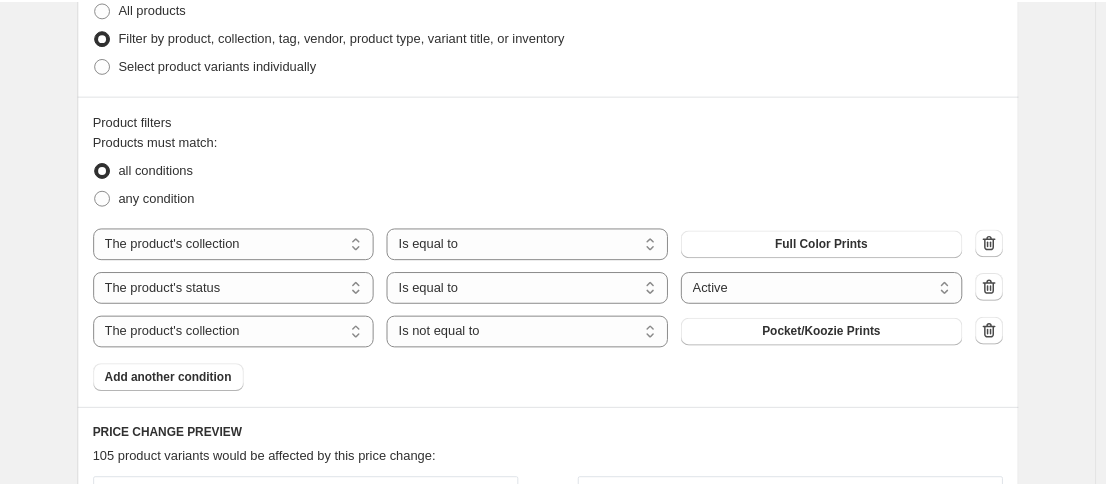 scroll, scrollTop: 0, scrollLeft: 0, axis: both 